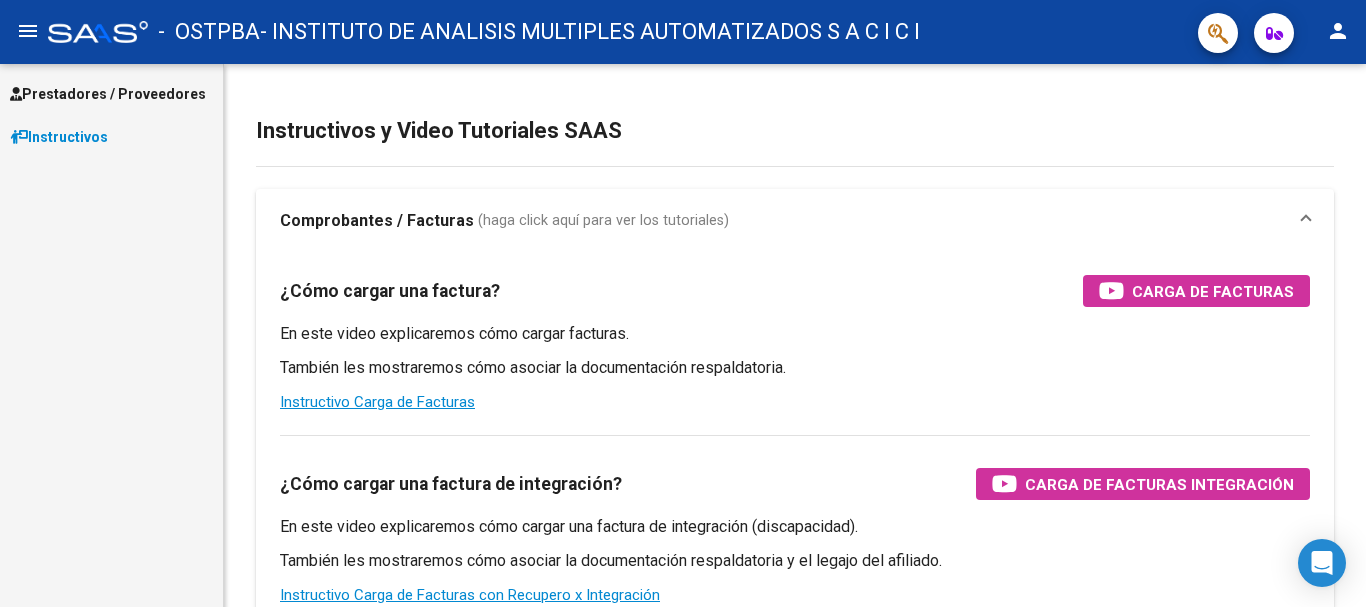 scroll, scrollTop: 0, scrollLeft: 0, axis: both 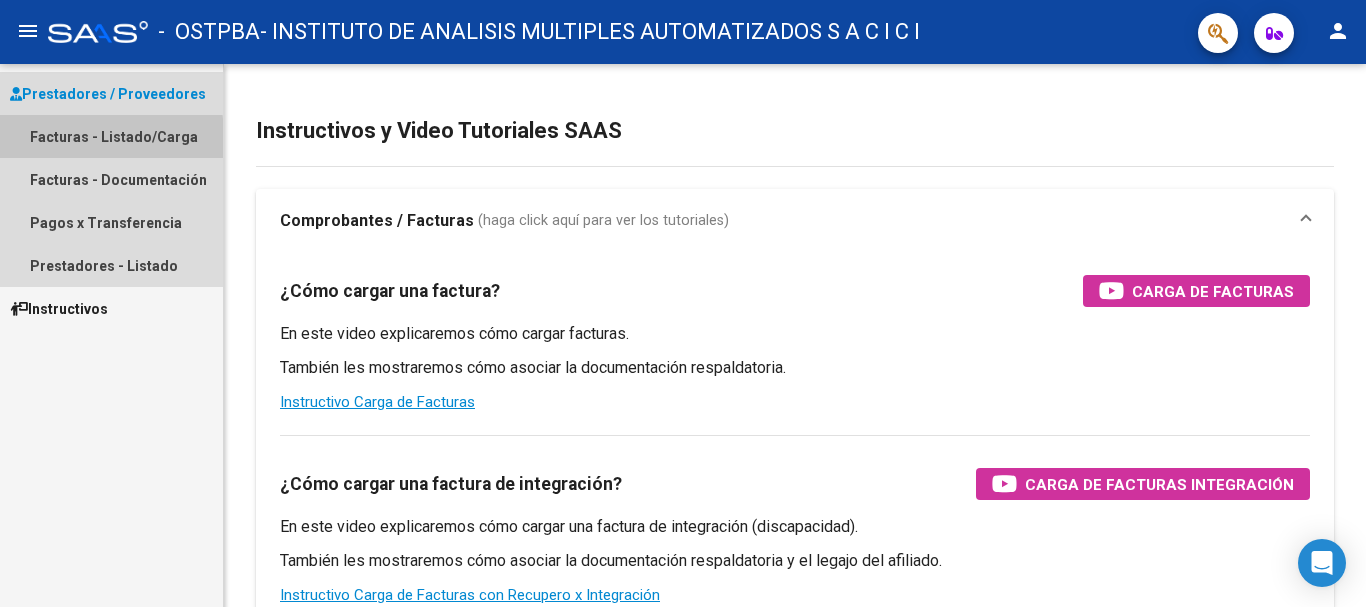 click on "Facturas - Listado/Carga" at bounding box center [111, 136] 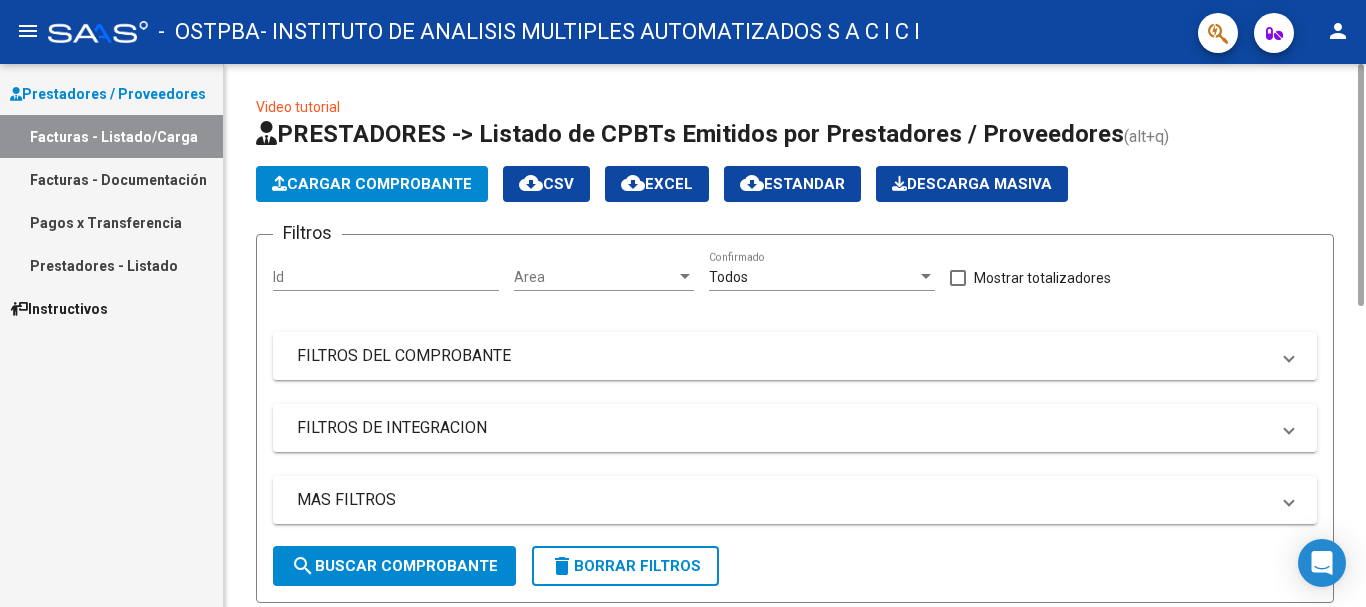click on "Cargar Comprobante" 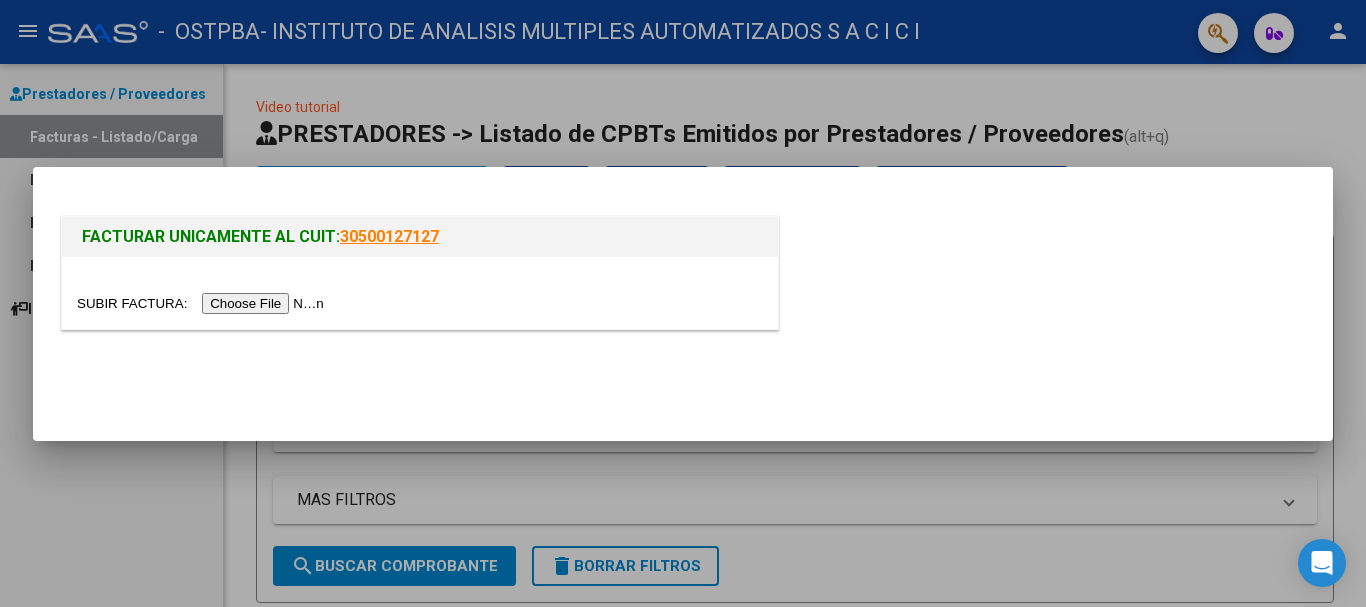 click at bounding box center [203, 303] 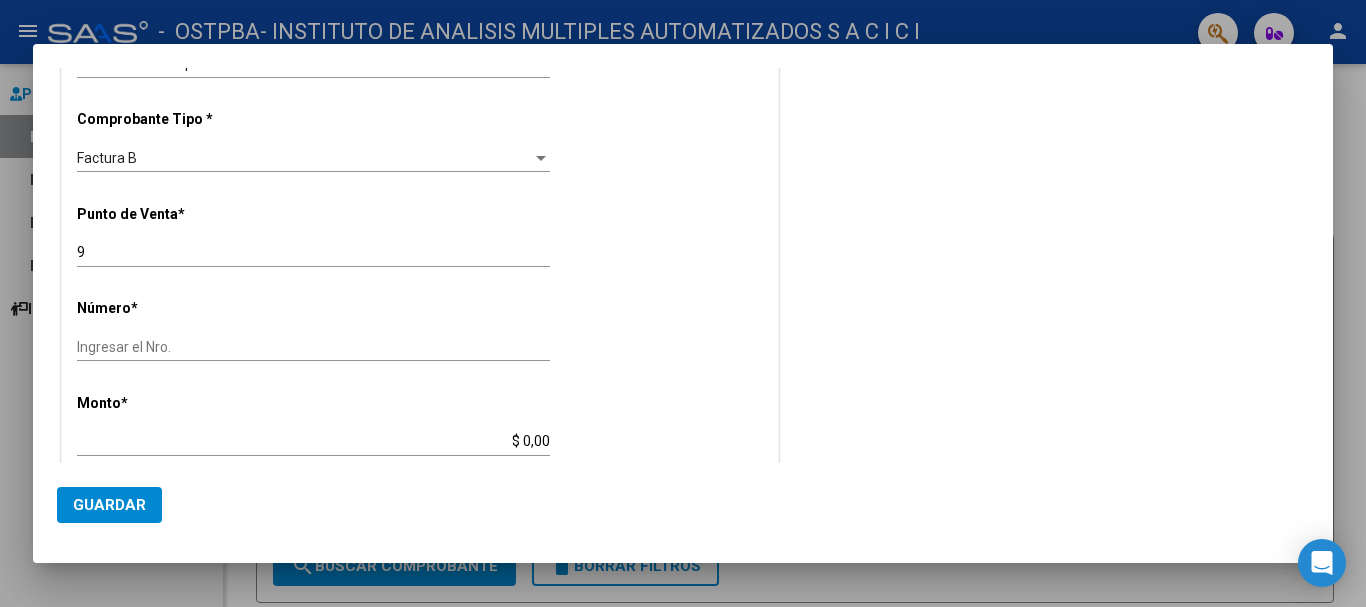 scroll, scrollTop: 500, scrollLeft: 0, axis: vertical 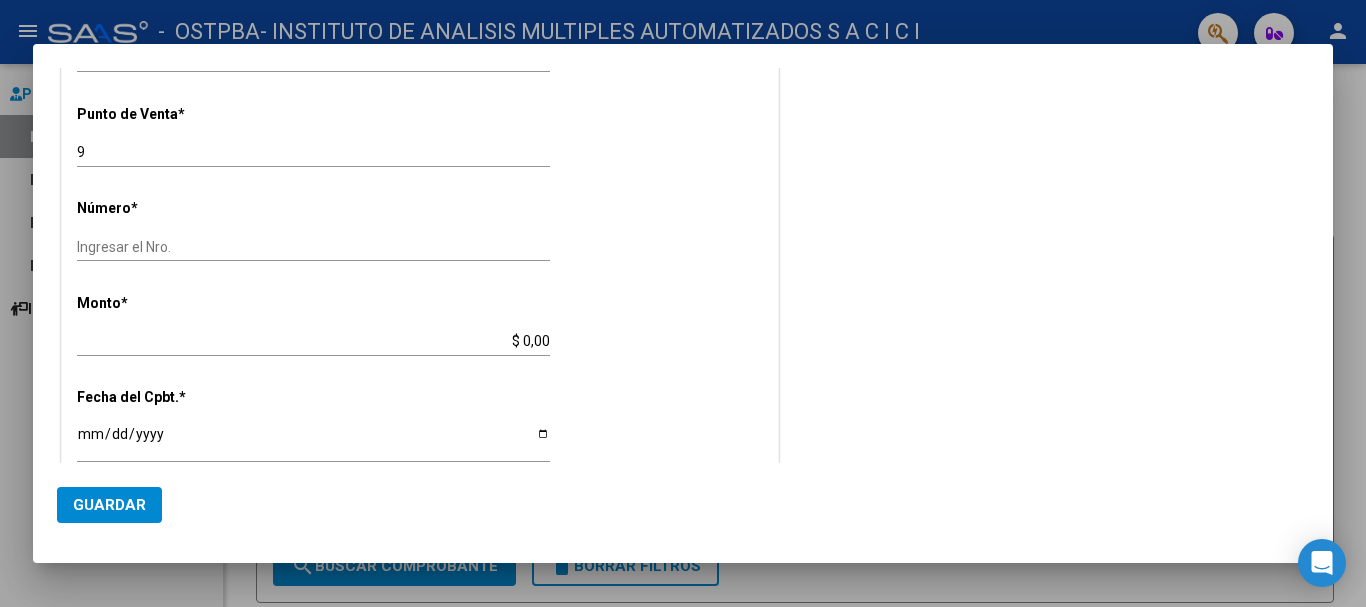 click on "Ingresar el Nro." 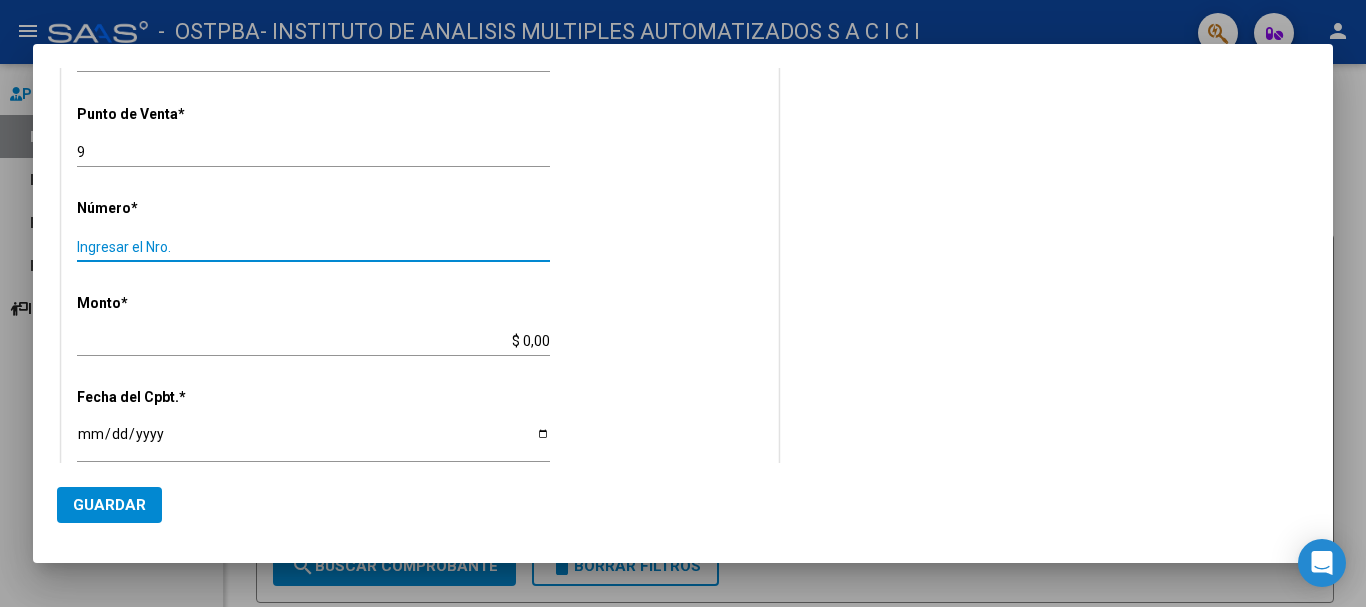 click on "Ingresar el Nro." at bounding box center [313, 247] 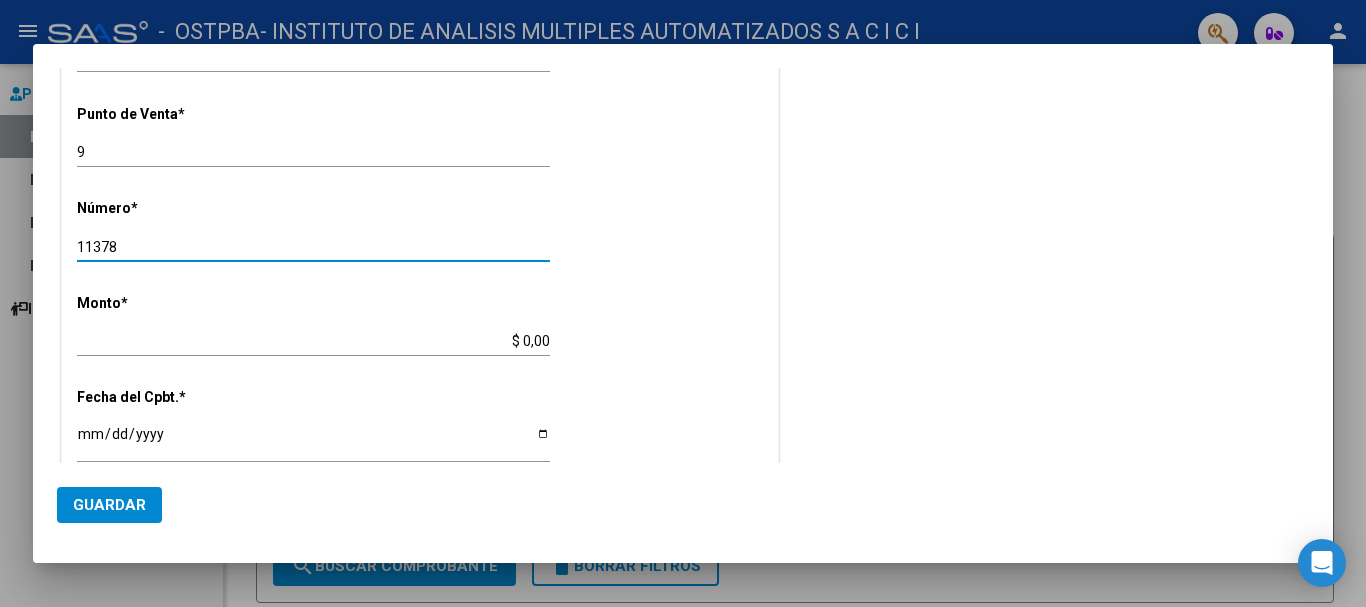type on "11378" 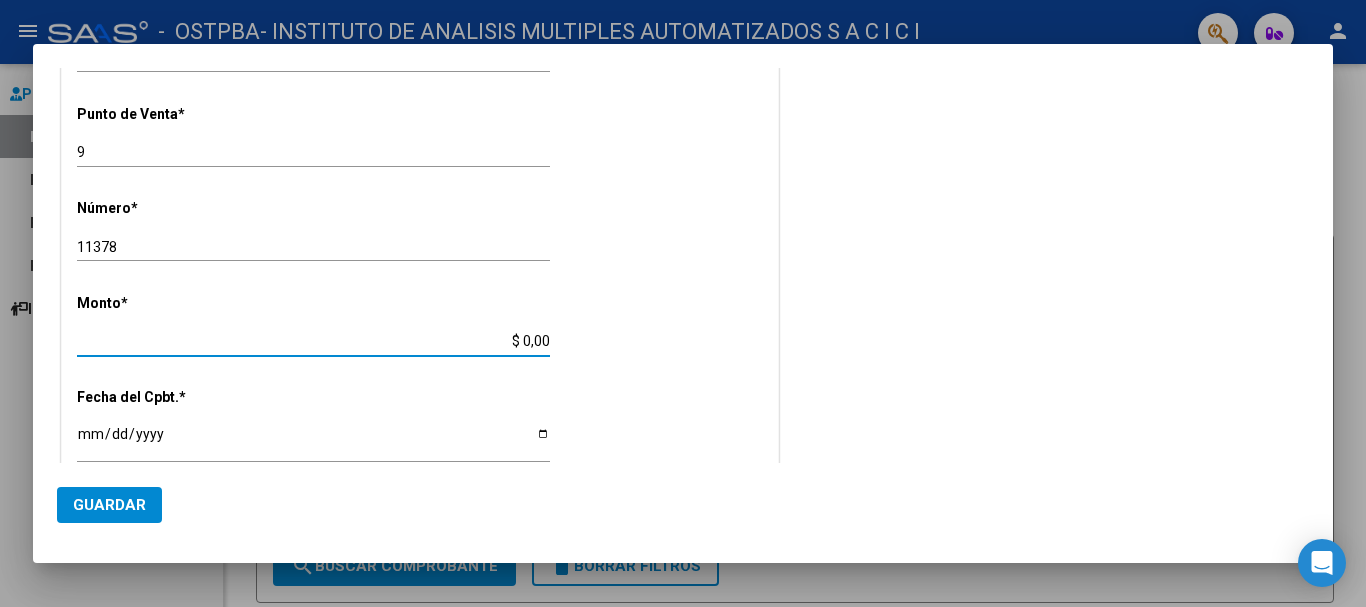 click on "$ 0,00" at bounding box center [313, 341] 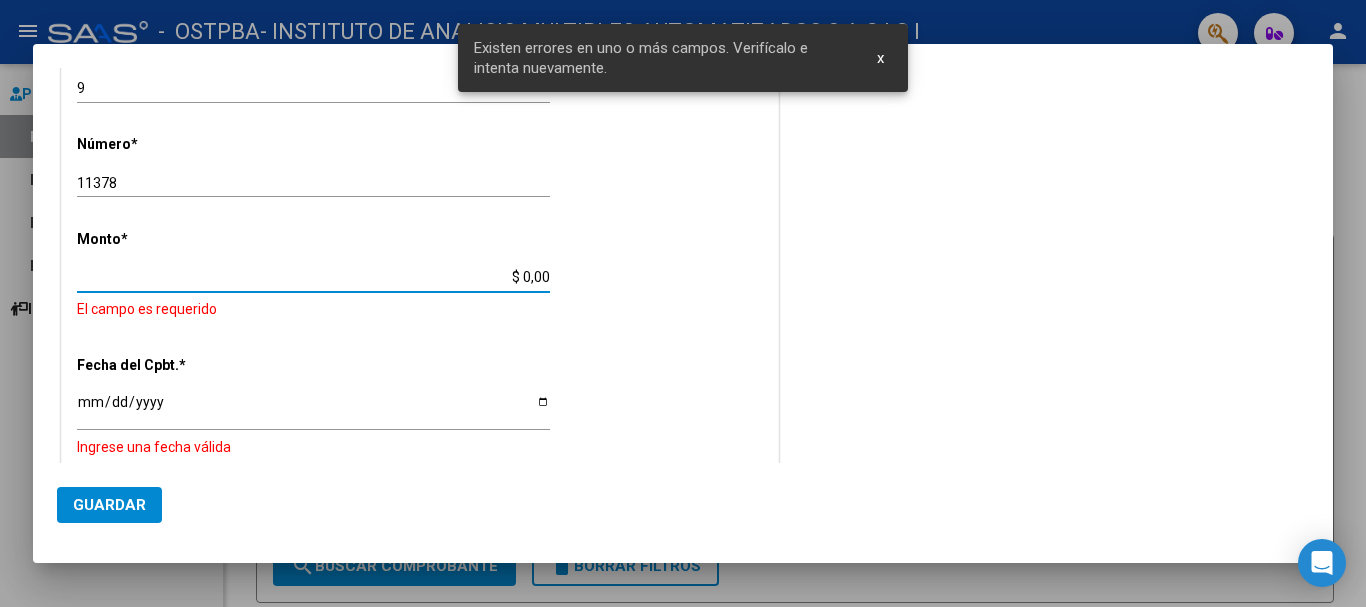 scroll, scrollTop: 567, scrollLeft: 0, axis: vertical 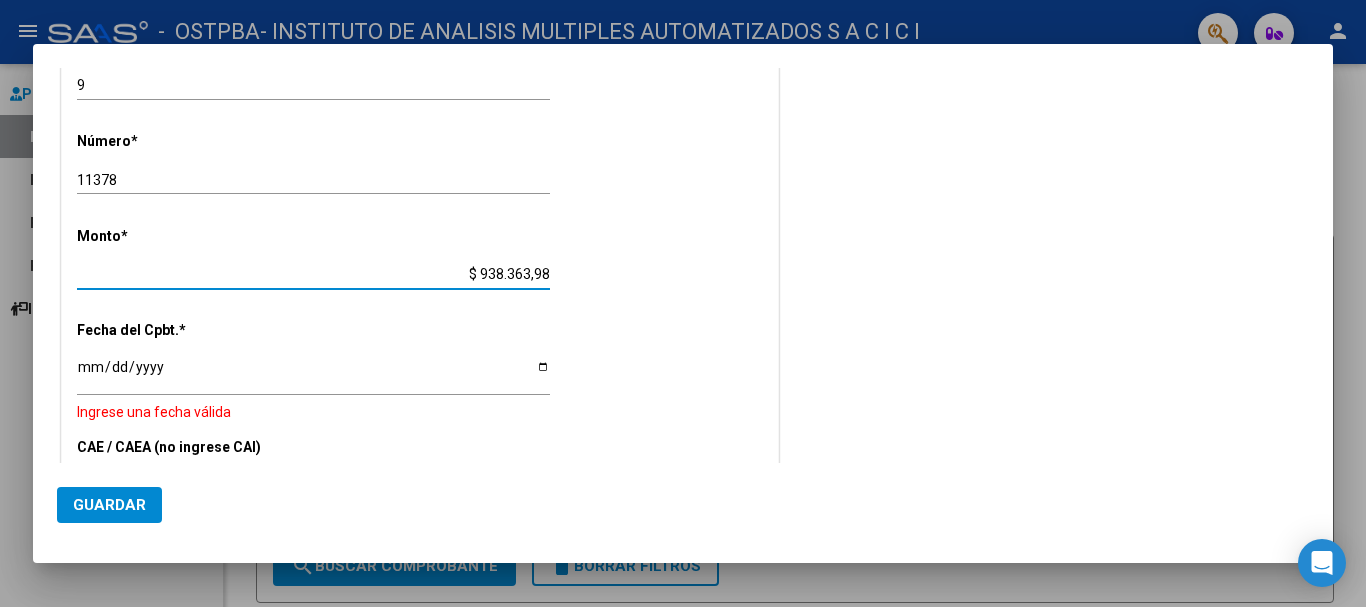 type on "$ 9.383.639,85" 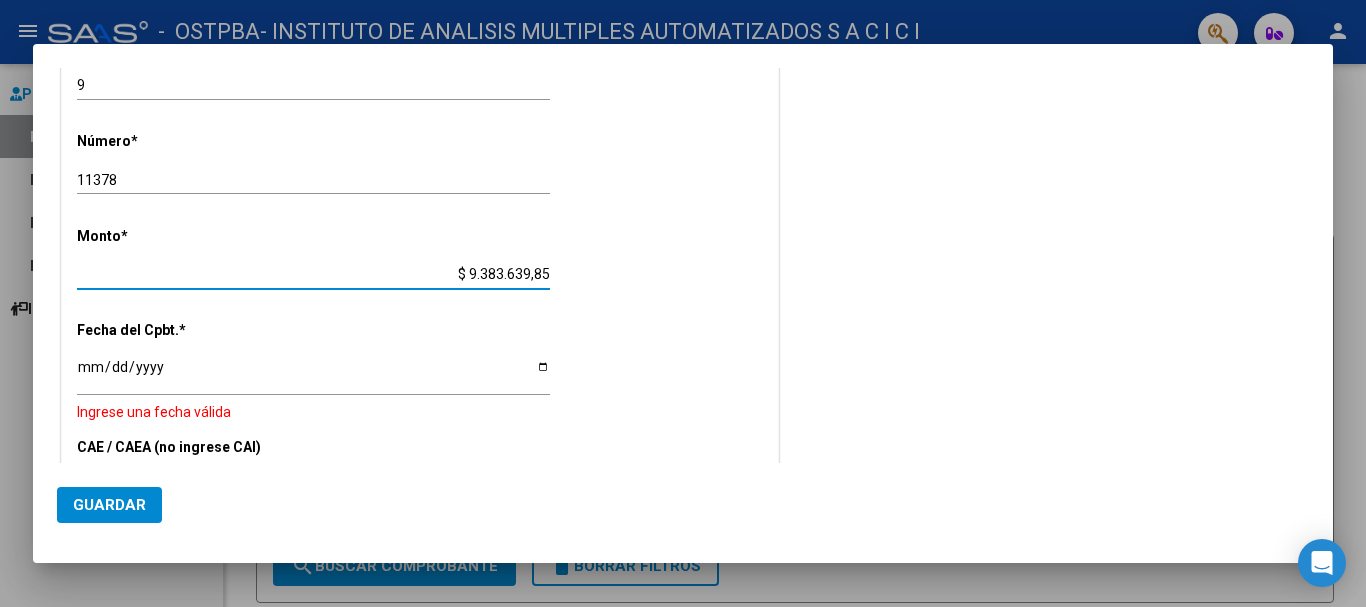click on "Ingresar la fecha" 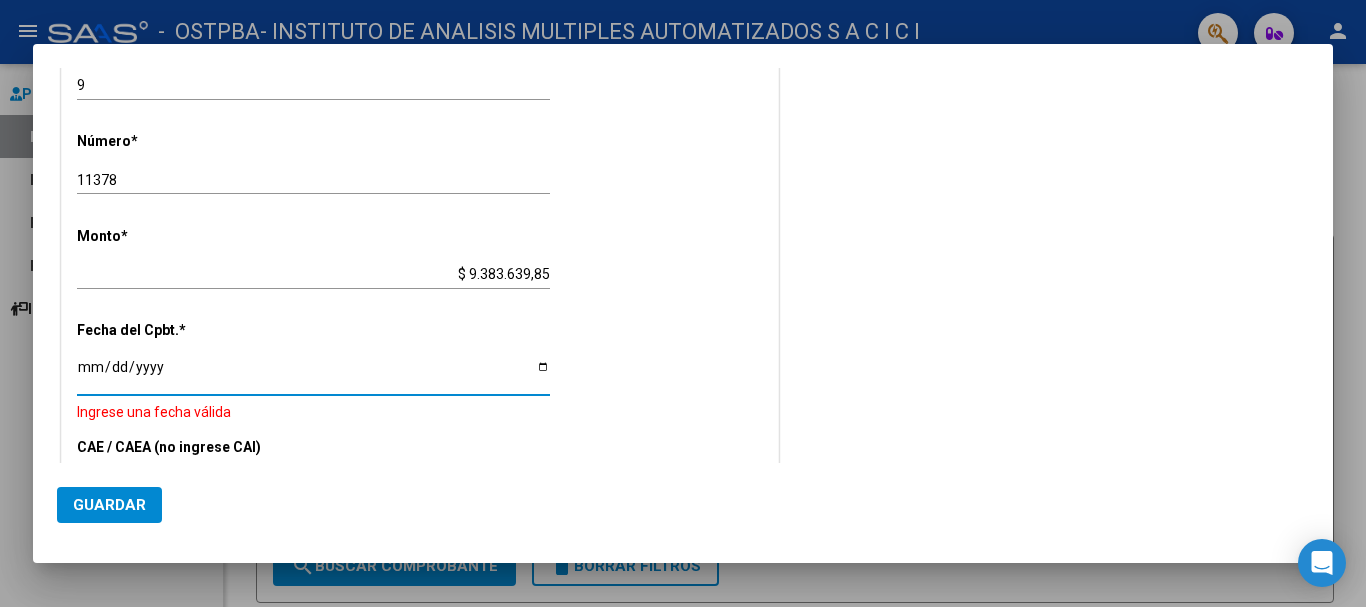 click on "Ingresar la fecha" at bounding box center [313, 374] 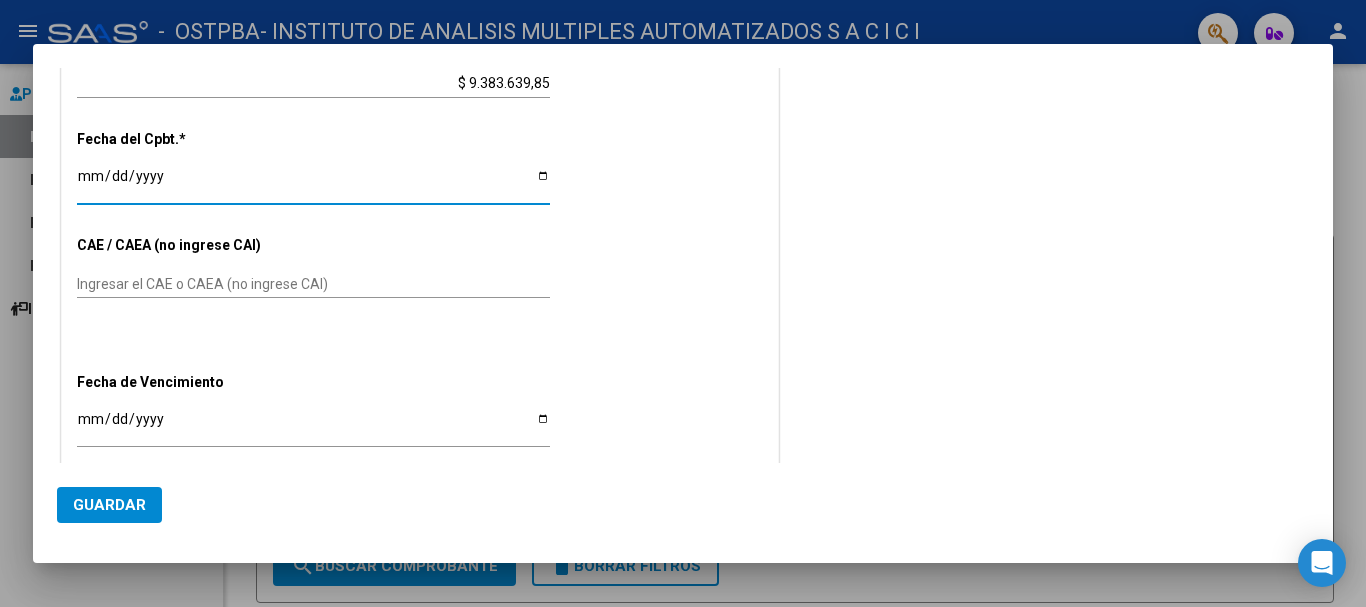 scroll, scrollTop: 767, scrollLeft: 0, axis: vertical 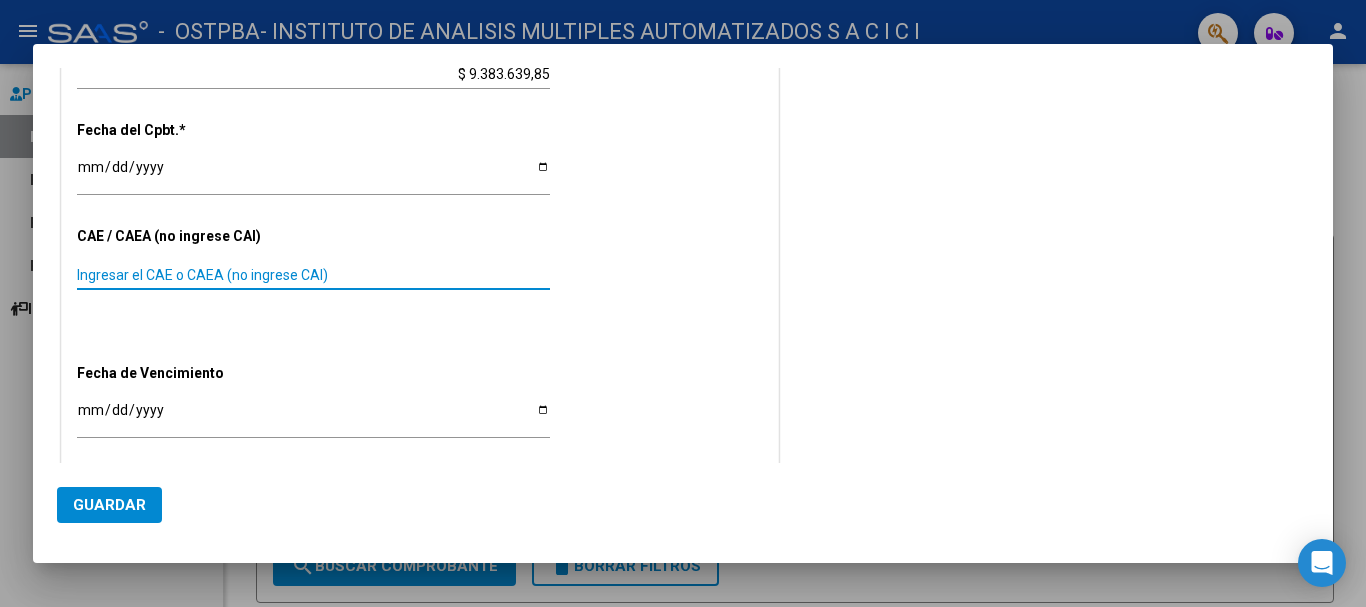 click on "Ingresar el CAE o CAEA (no ingrese CAI)" at bounding box center [313, 275] 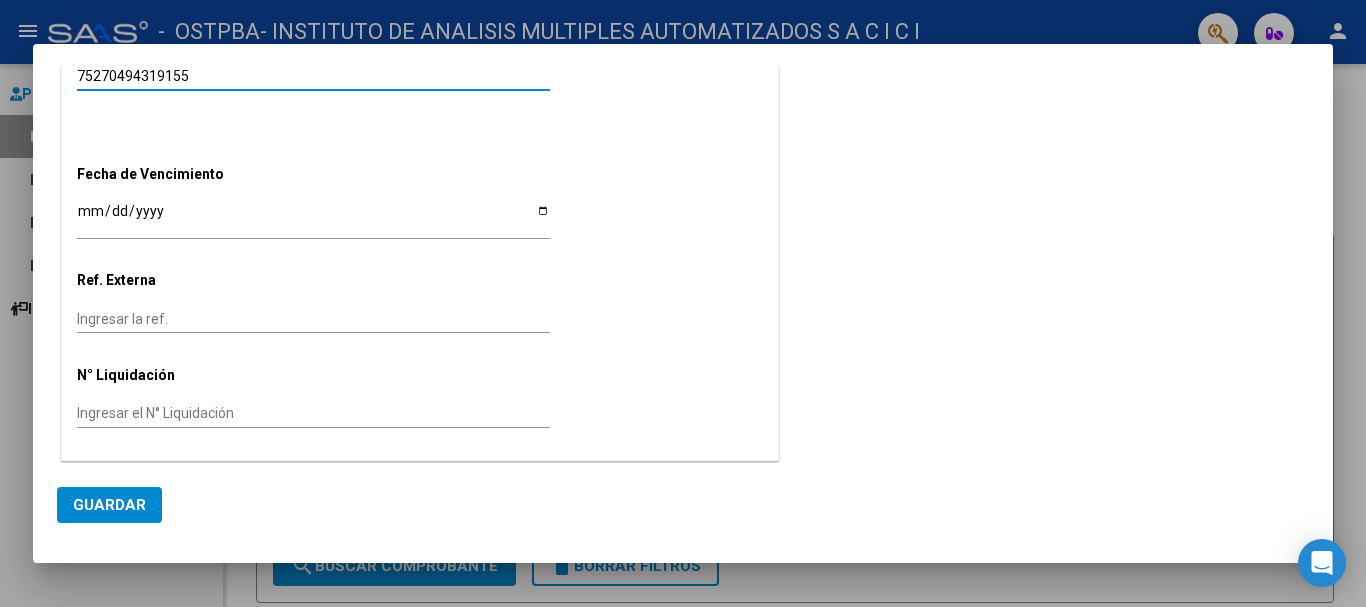 scroll, scrollTop: 968, scrollLeft: 0, axis: vertical 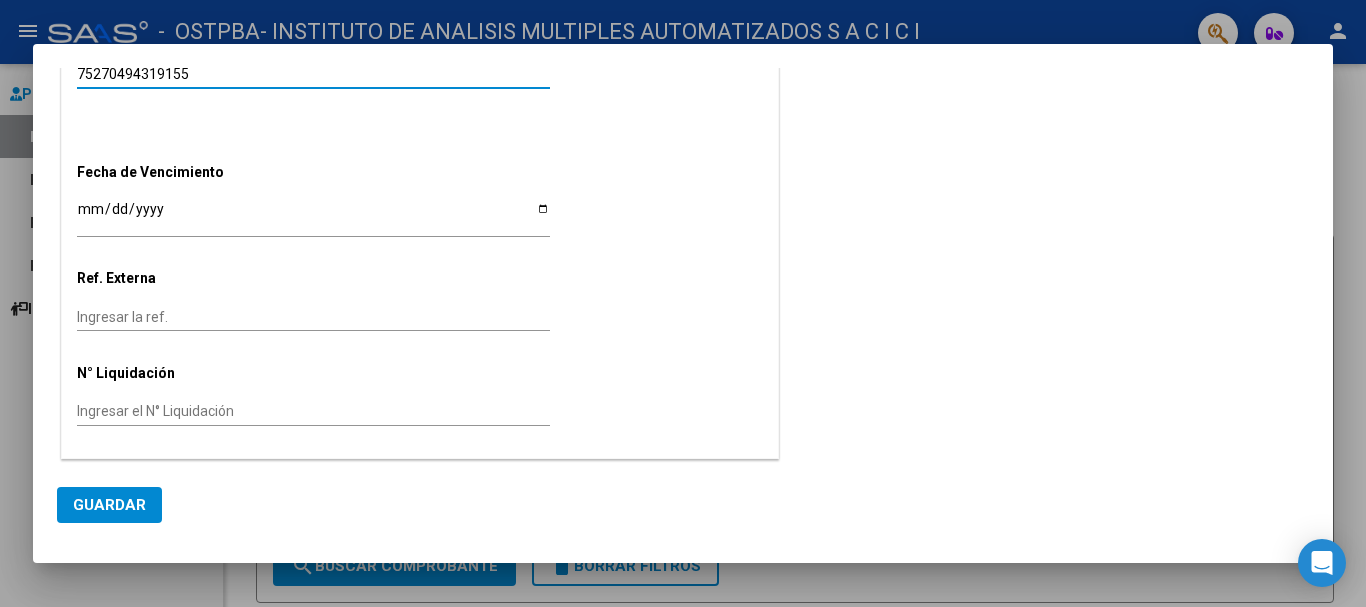 type on "75270494319155" 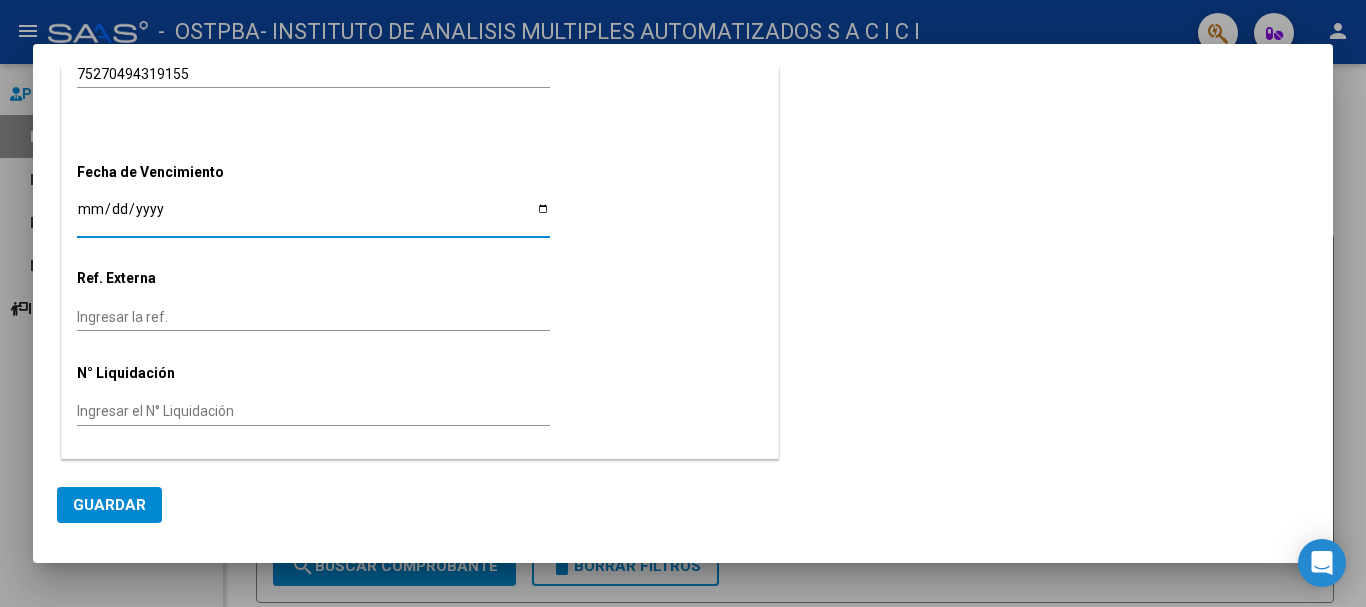 click on "Ingresar la fecha" at bounding box center [313, 216] 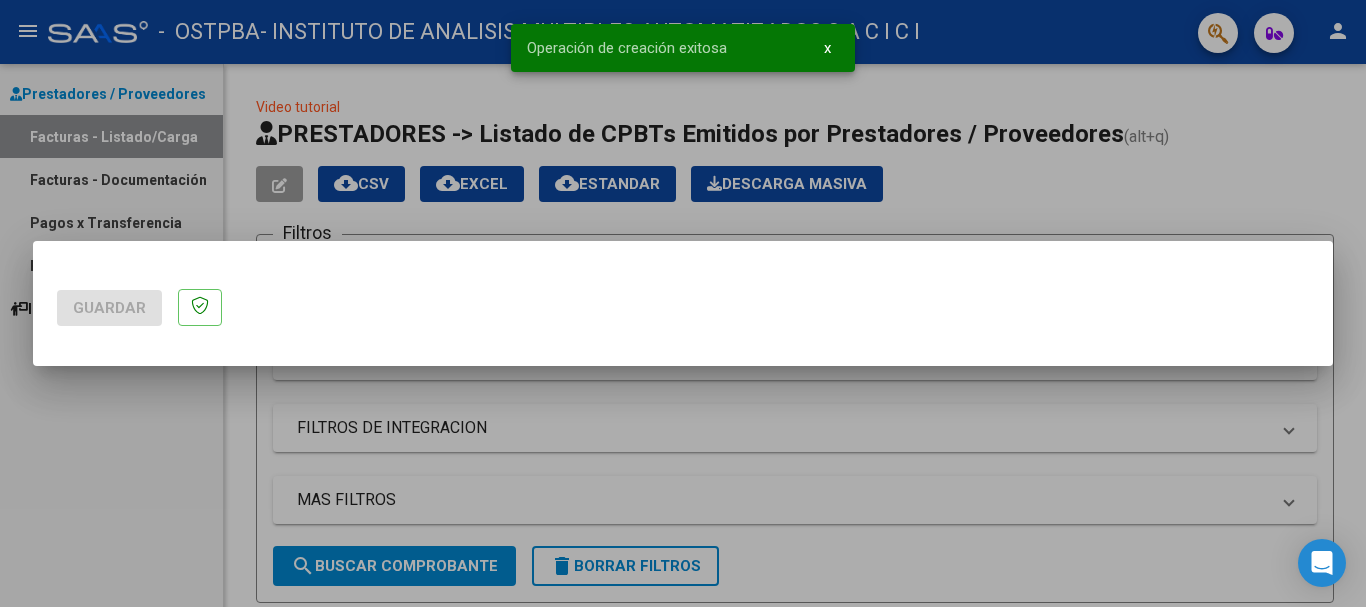 scroll, scrollTop: 0, scrollLeft: 0, axis: both 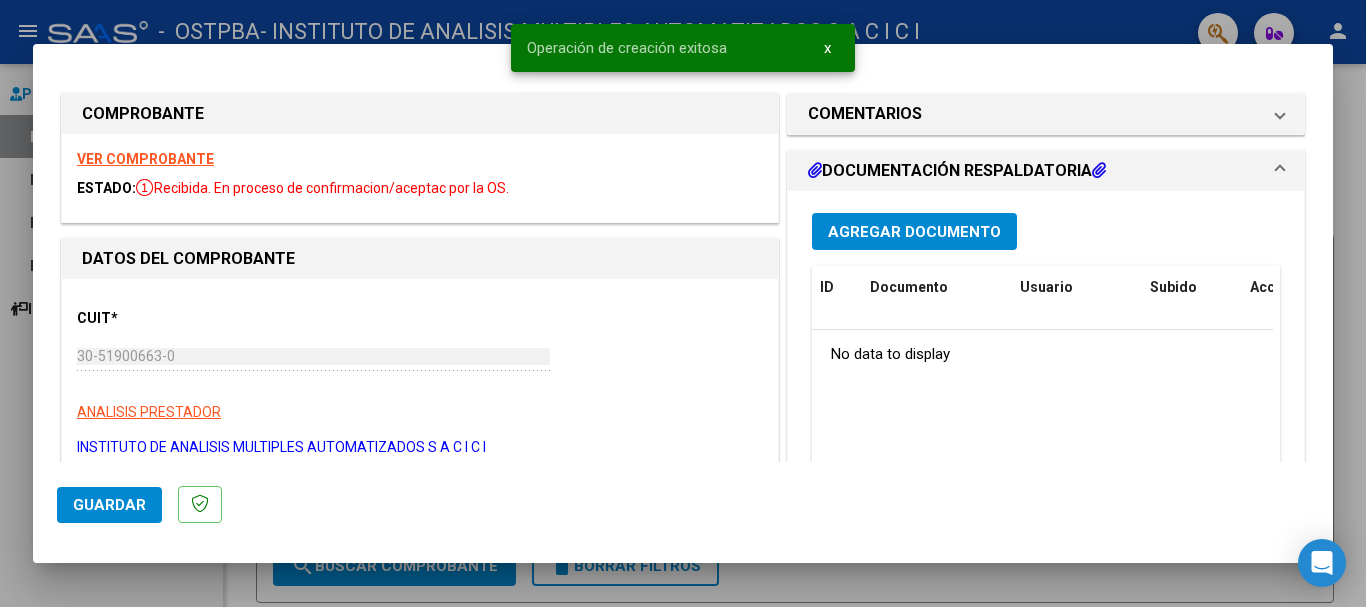 click on "Agregar Documento" at bounding box center (914, 231) 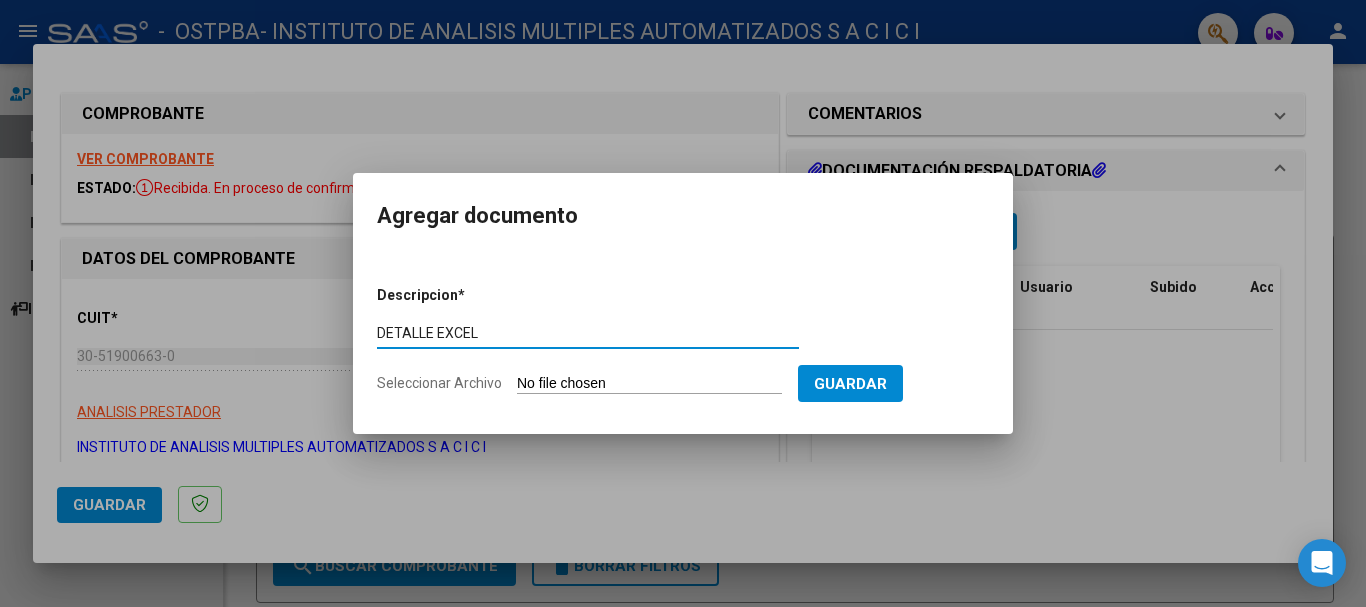 type on "DETALLE EXCEL" 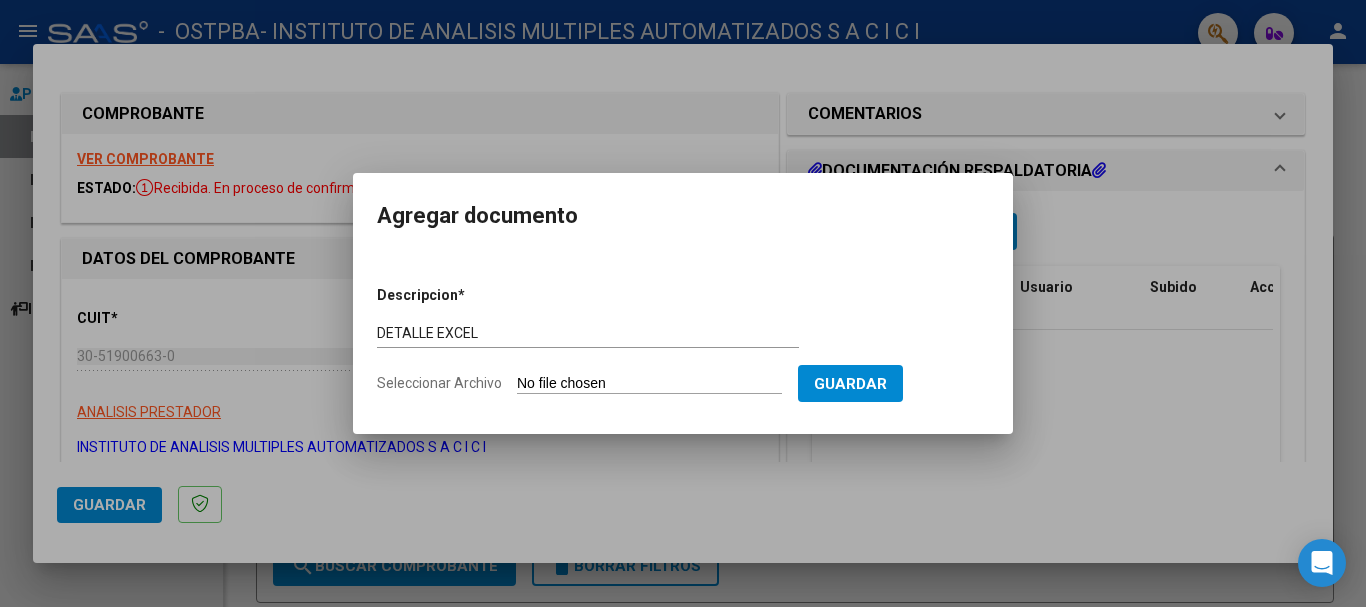 click on "Seleccionar Archivo" 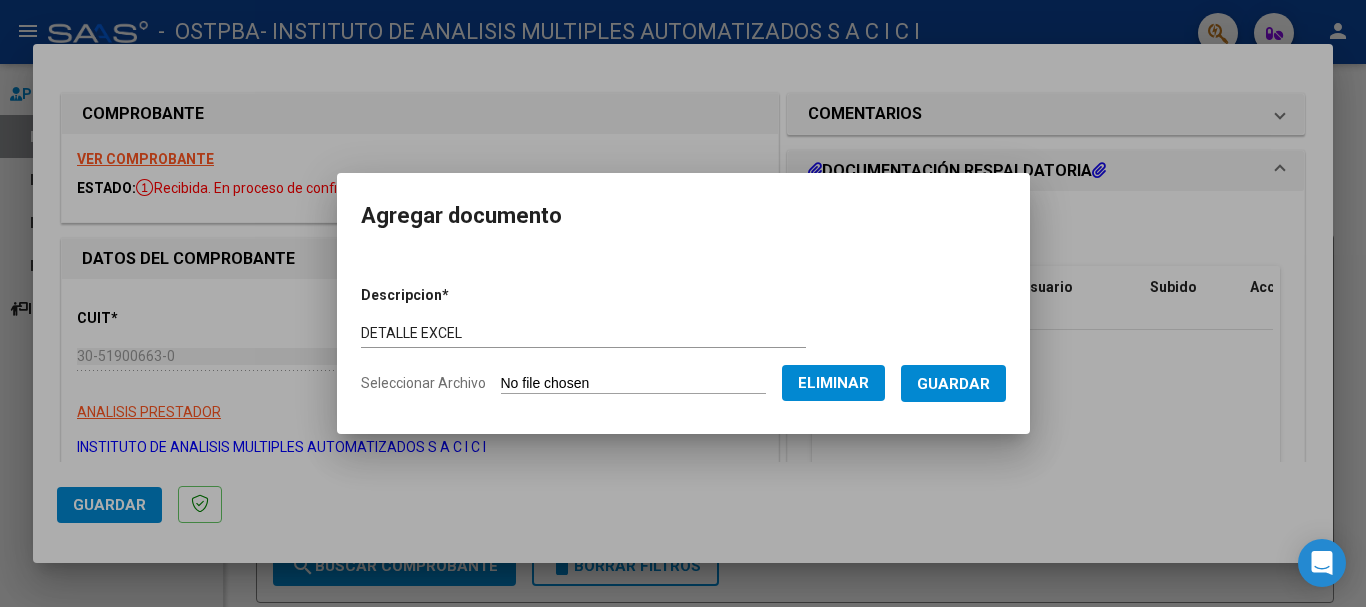 click on "Guardar" at bounding box center [953, 384] 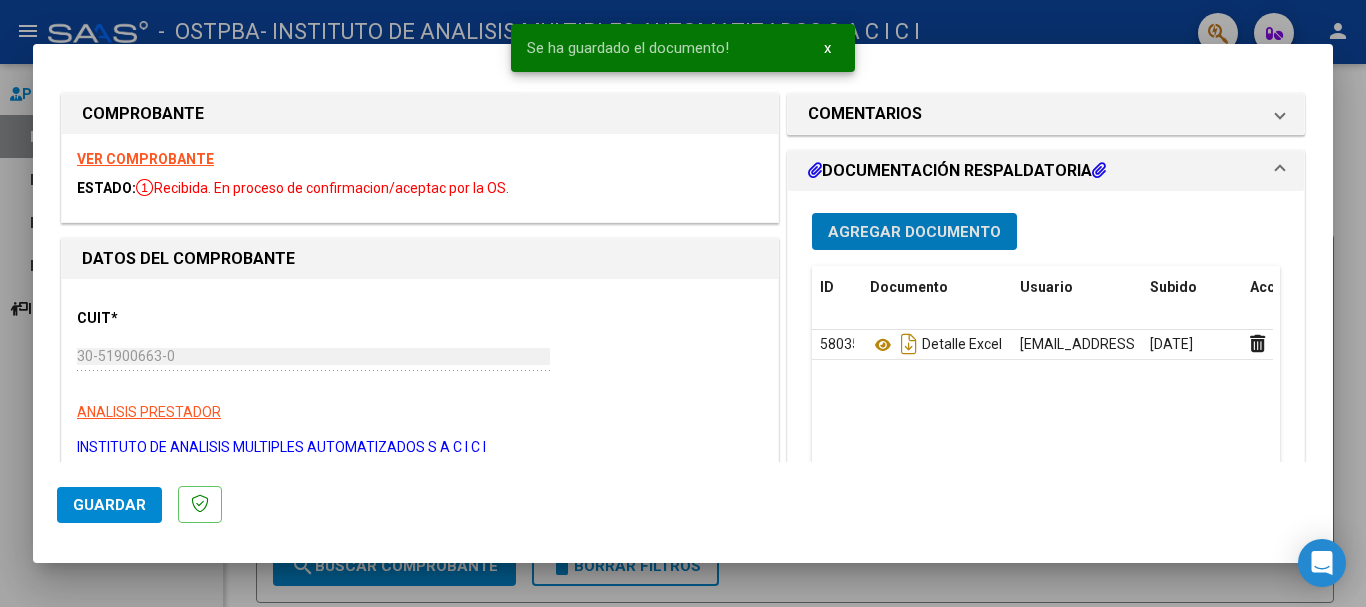 click on "Agregar Documento" at bounding box center (914, 232) 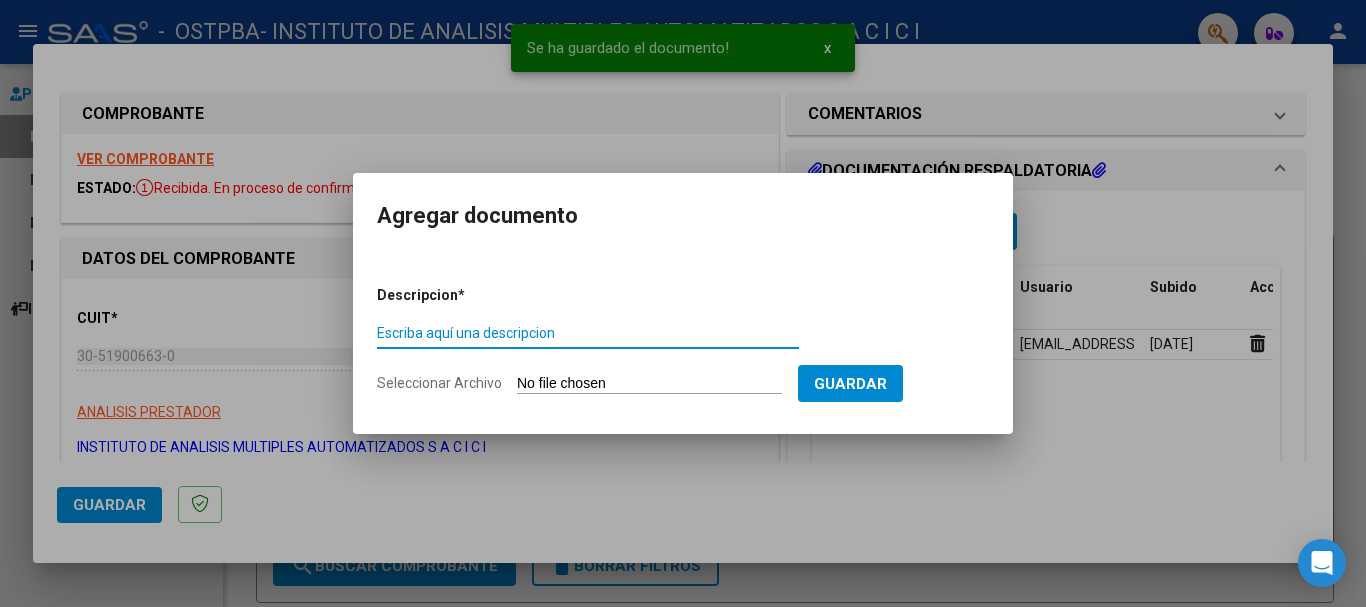 click on "Escriba aquí una descripcion" at bounding box center (588, 333) 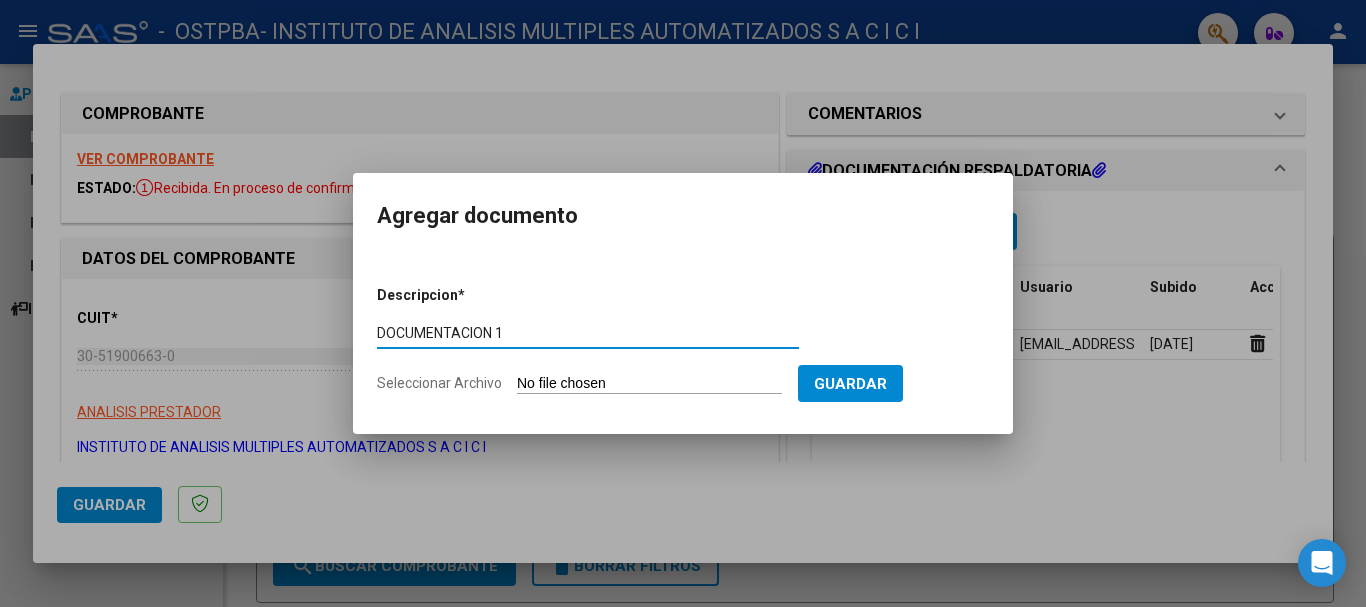 type on "DOCUMENTACION 1" 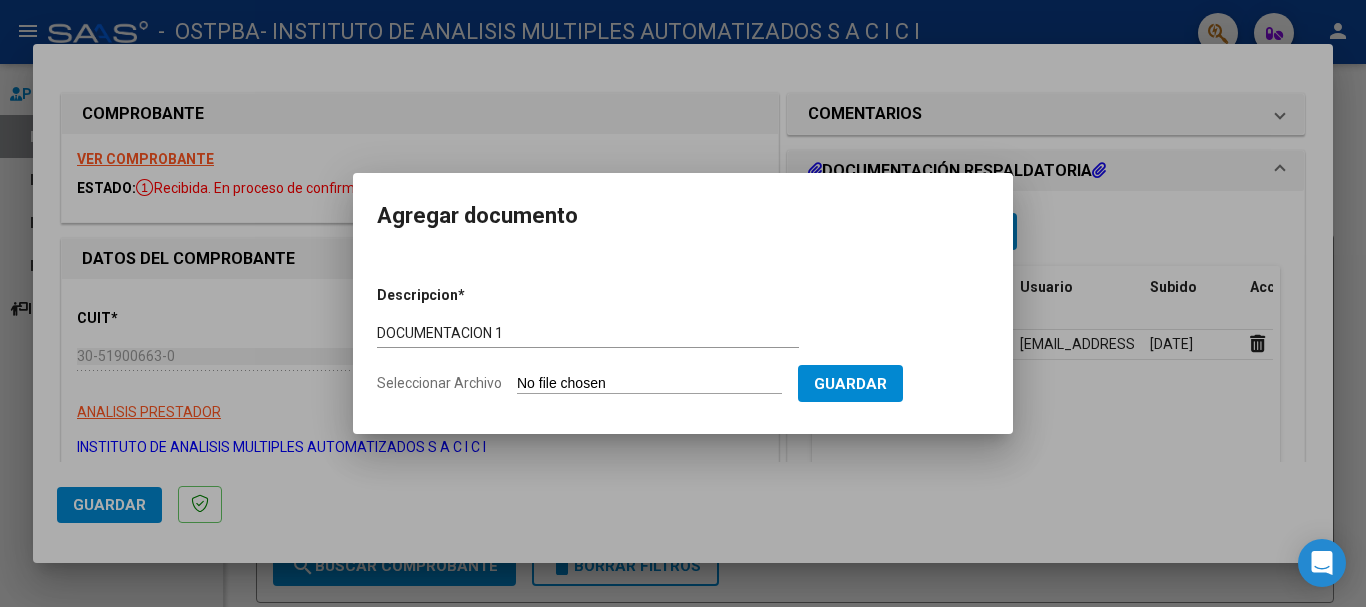 type on "C:\fakepath\1.rar" 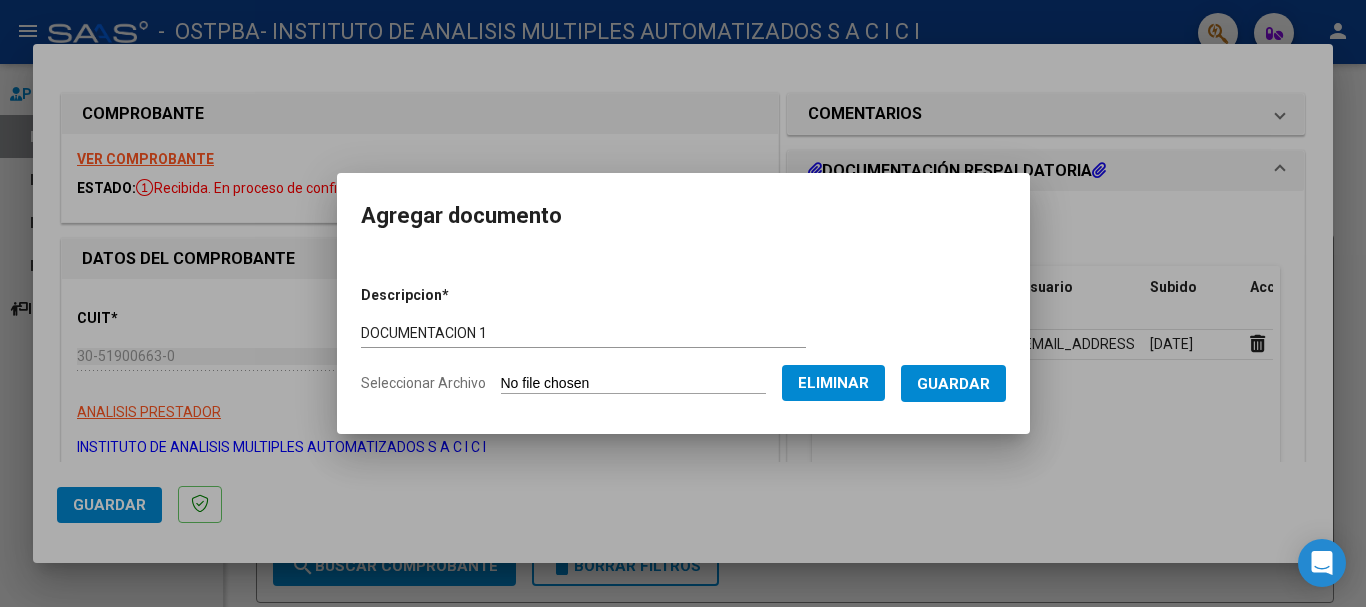 click on "Guardar" at bounding box center [953, 384] 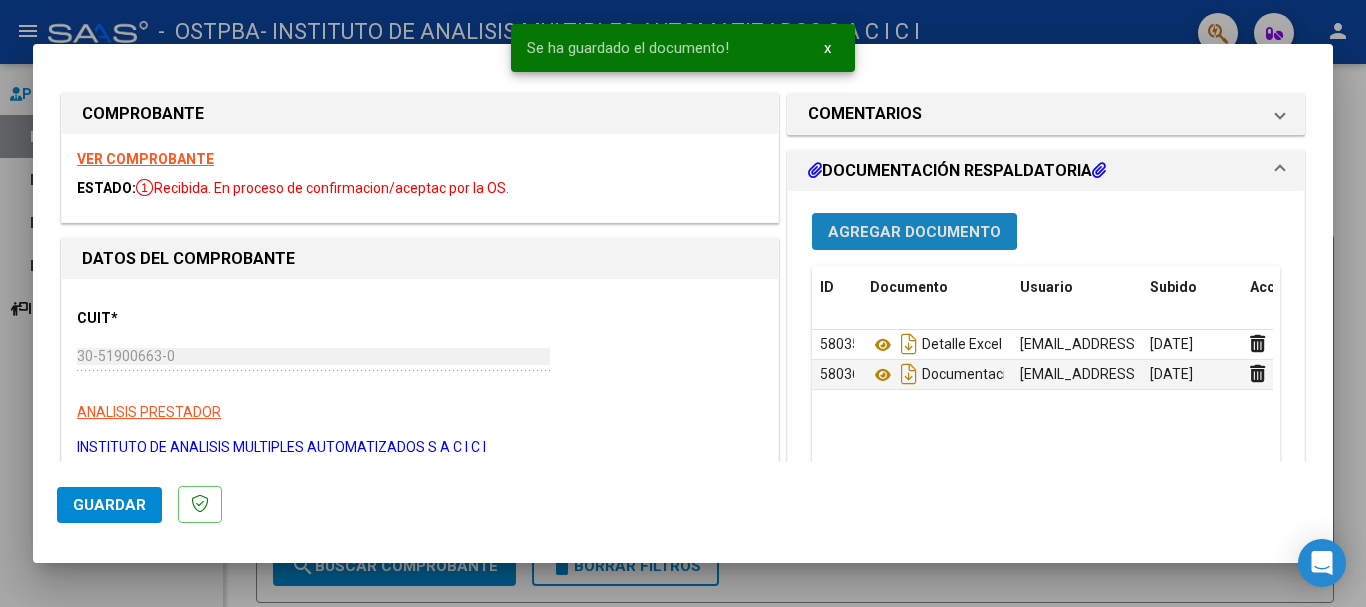 click on "Agregar Documento" at bounding box center [914, 232] 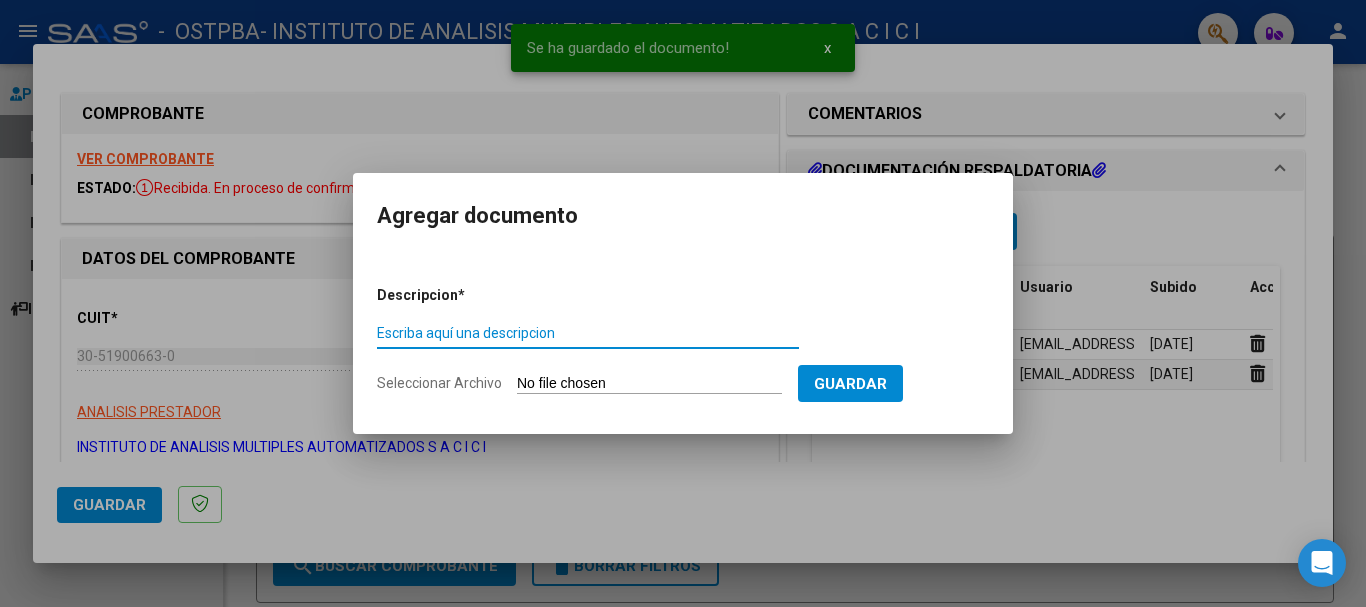 click on "Escriba aquí una descripcion" at bounding box center [588, 333] 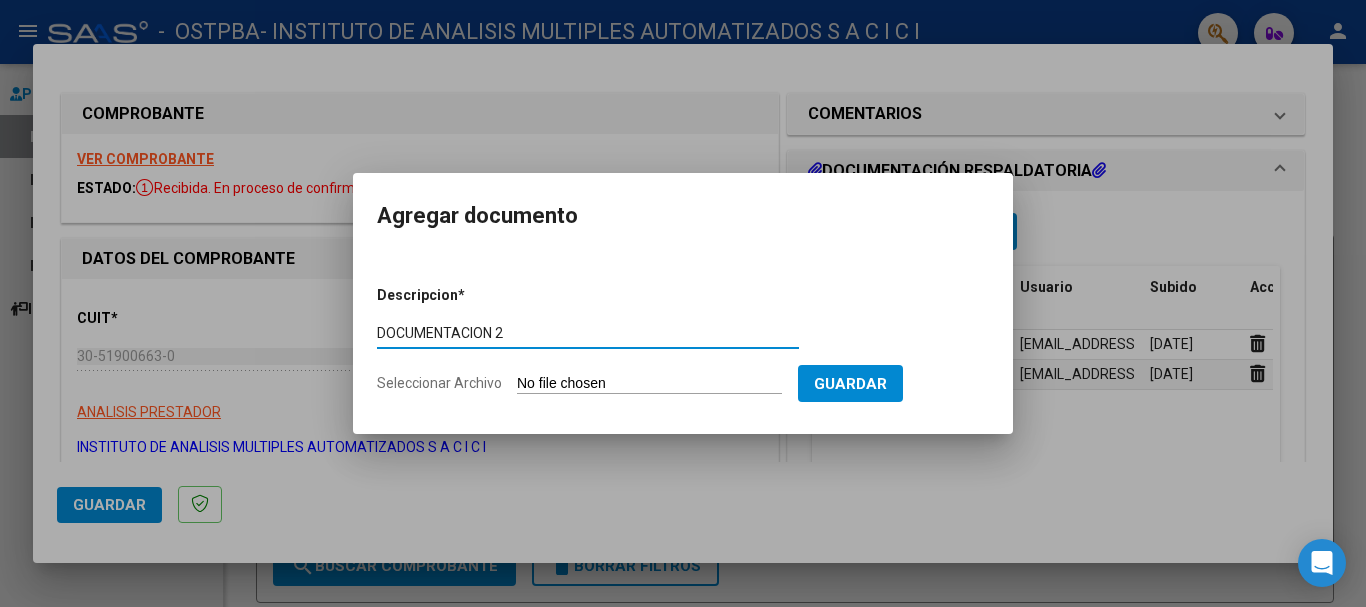 type on "DOCUMENTACION 2" 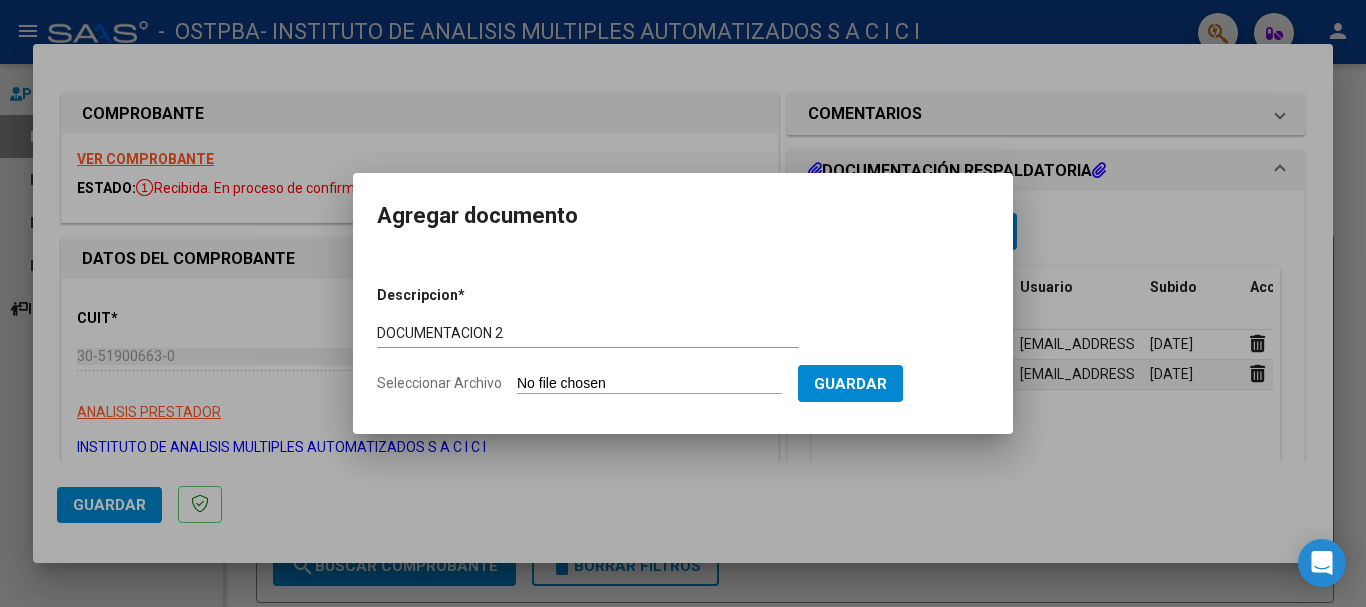 type on "C:\fakepath\2.rar" 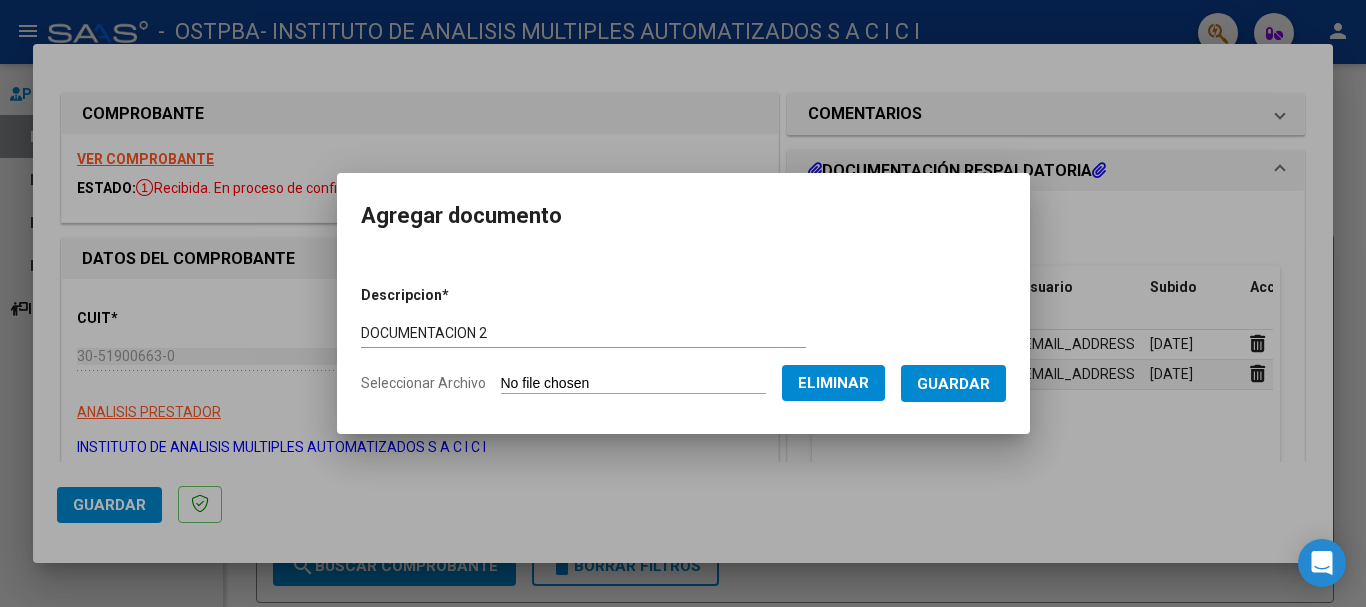 click on "Guardar" at bounding box center (953, 383) 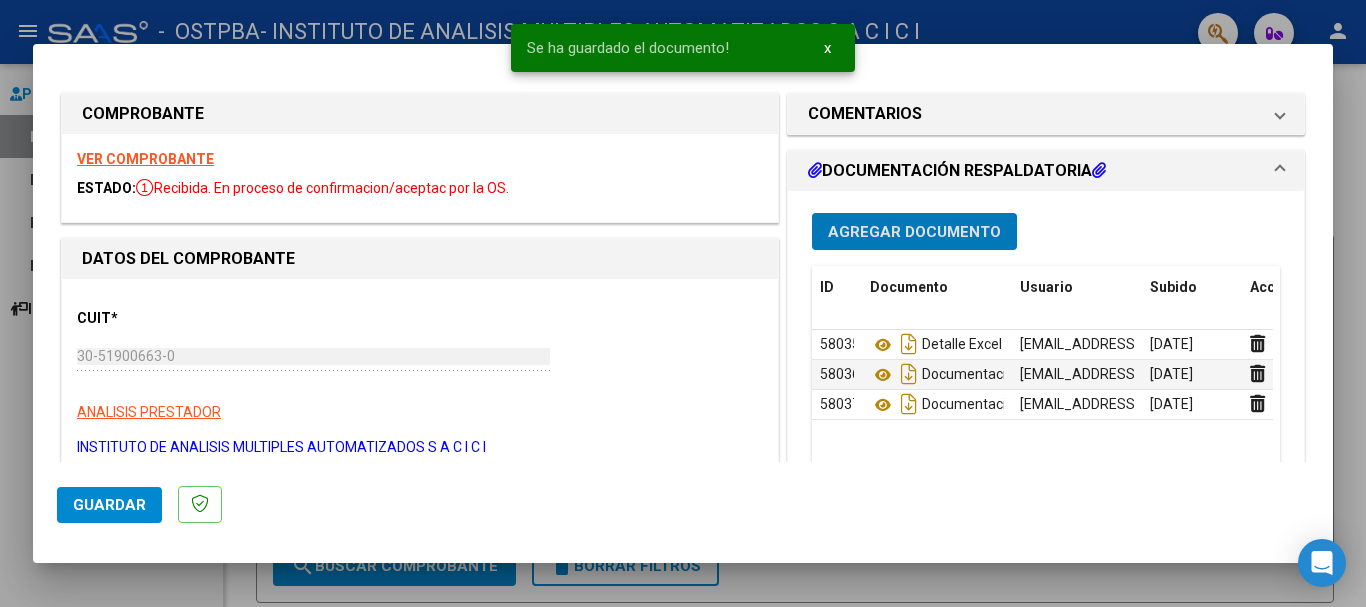 click on "Agregar Documento" at bounding box center [914, 232] 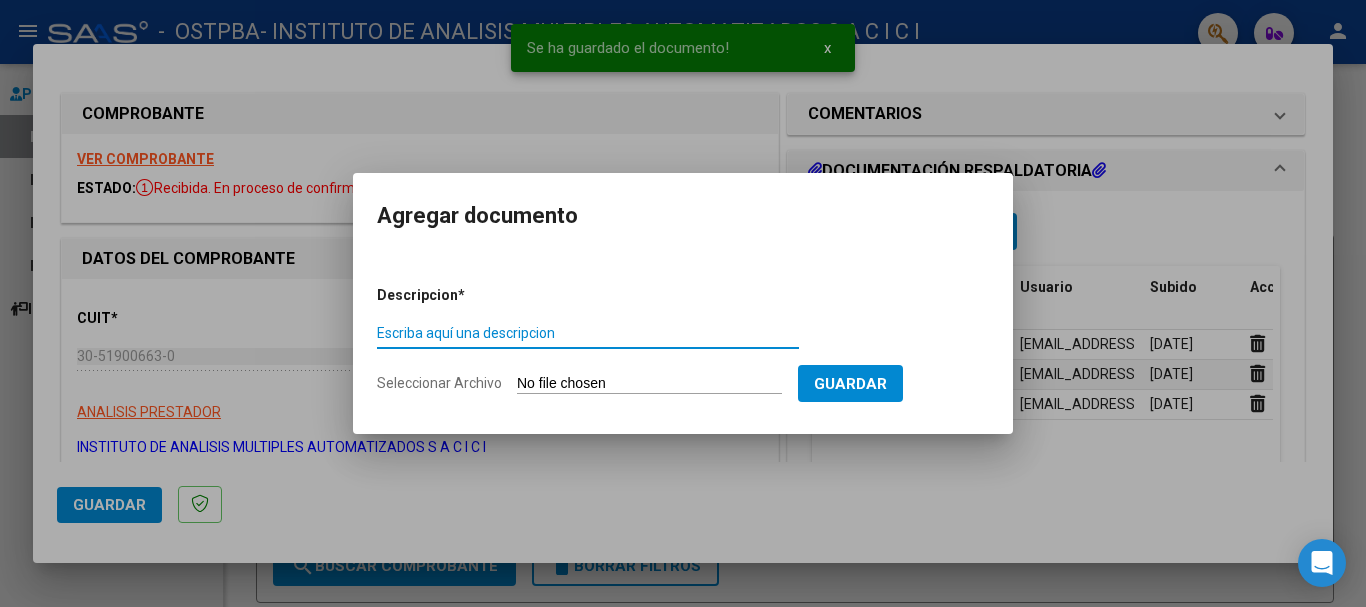 type on "O" 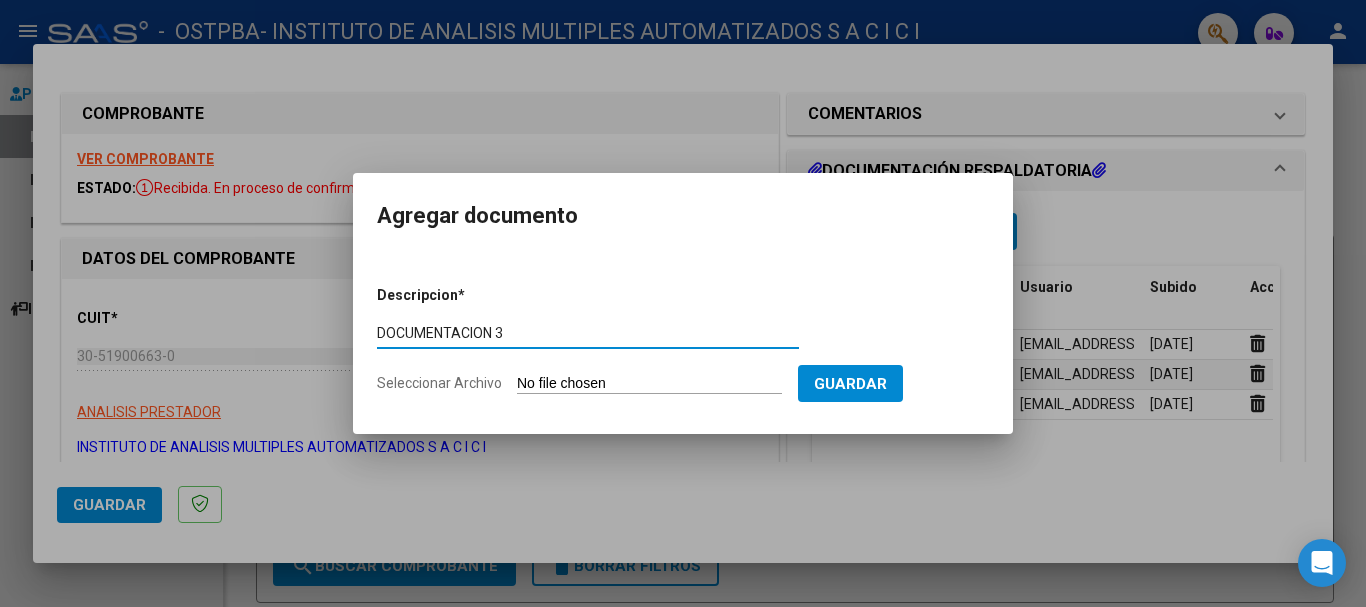 type on "DOCUMENTACION 3" 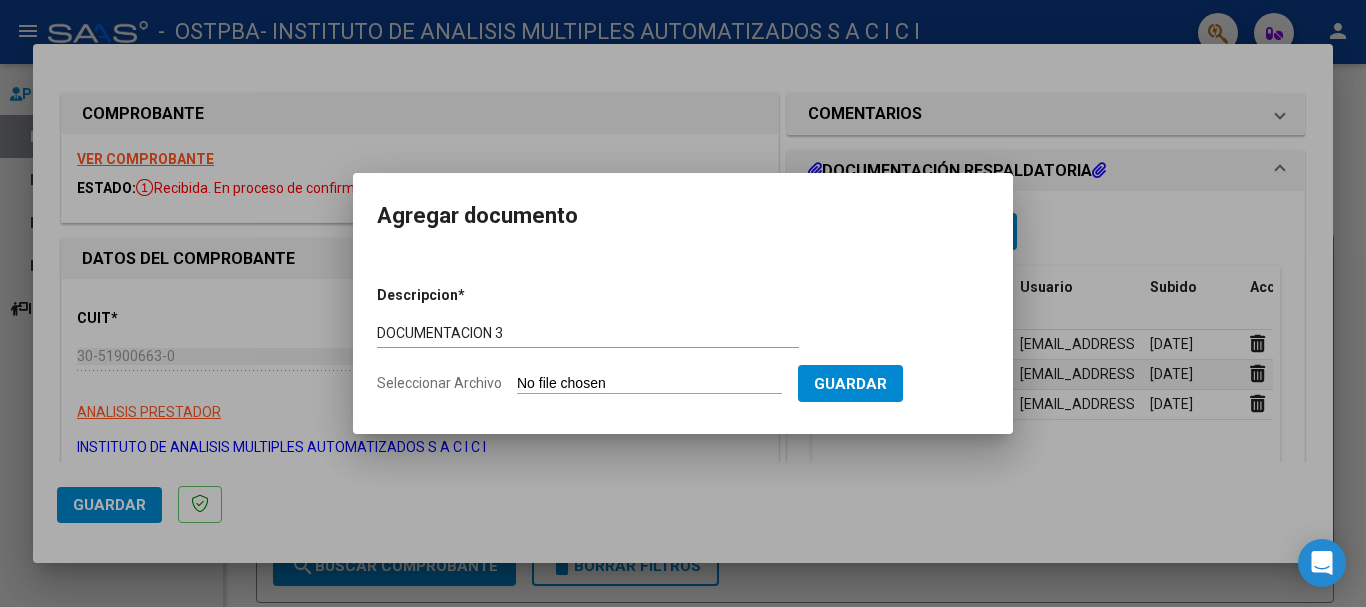 type on "C:\fakepath\3.rar" 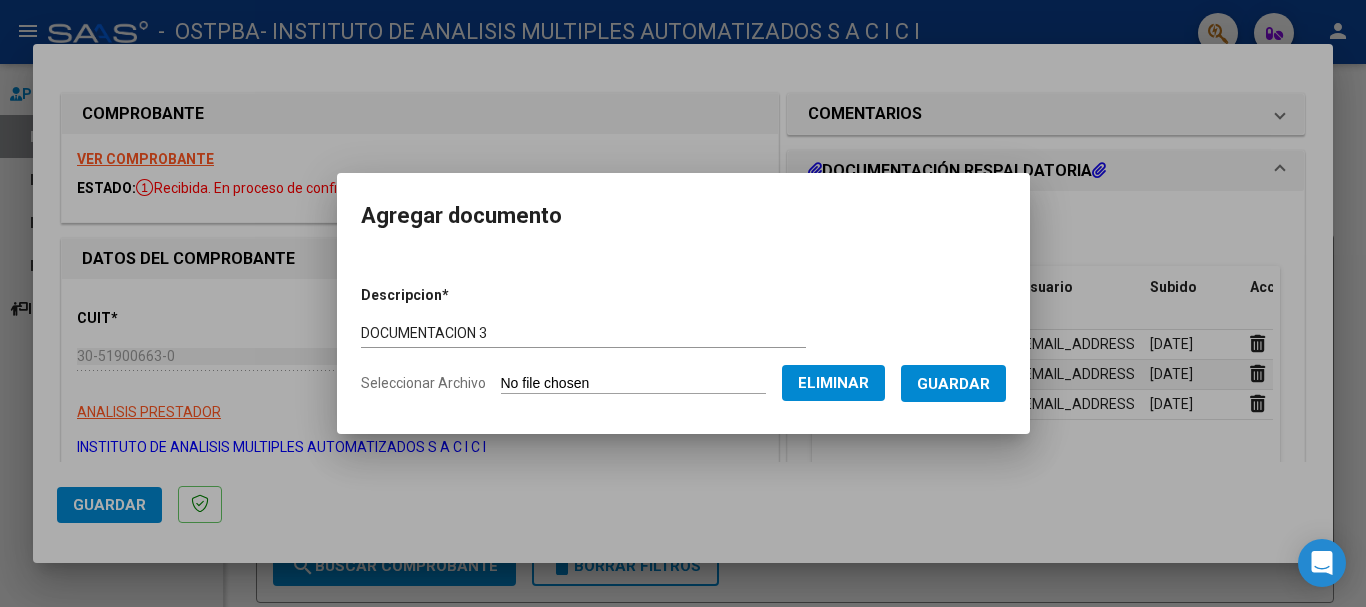 click on "Guardar" at bounding box center (953, 384) 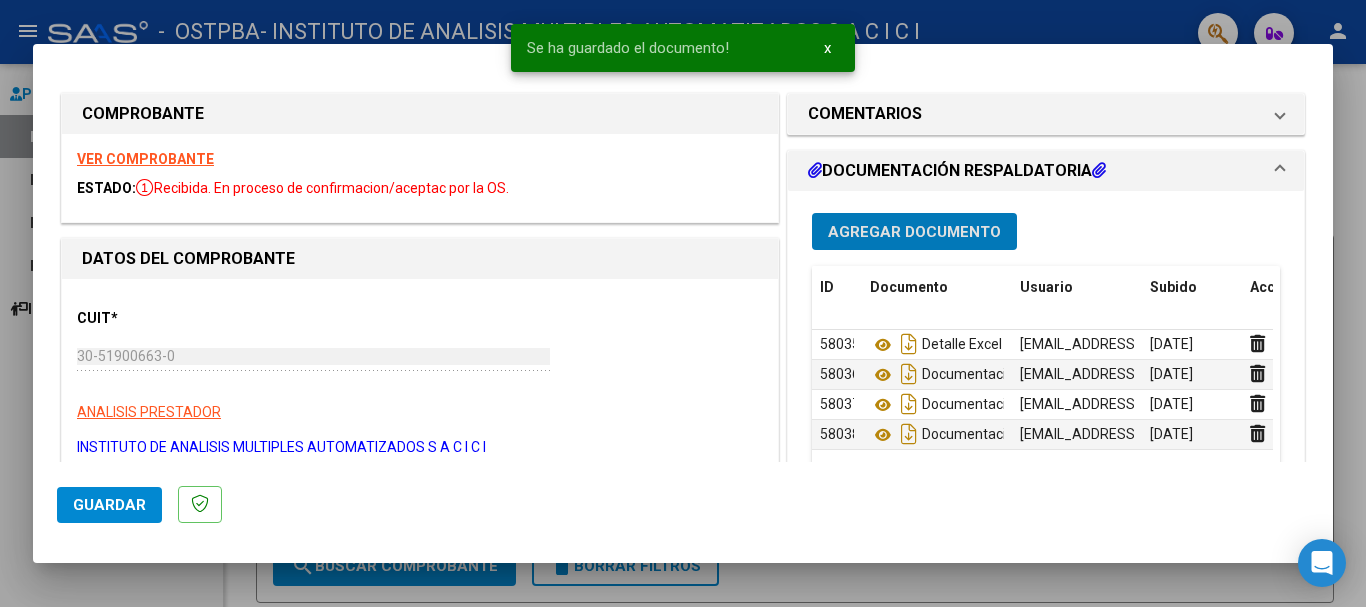 click on "Agregar Documento" at bounding box center (914, 232) 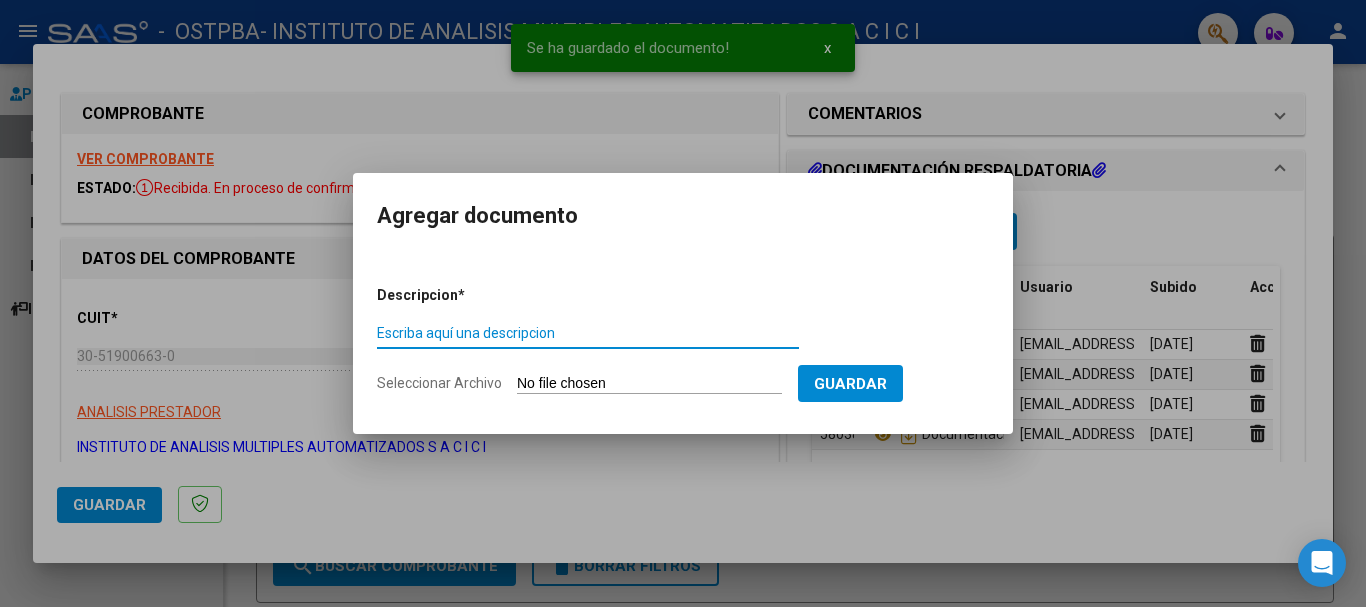 click on "Escriba aquí una descripcion" at bounding box center [588, 334] 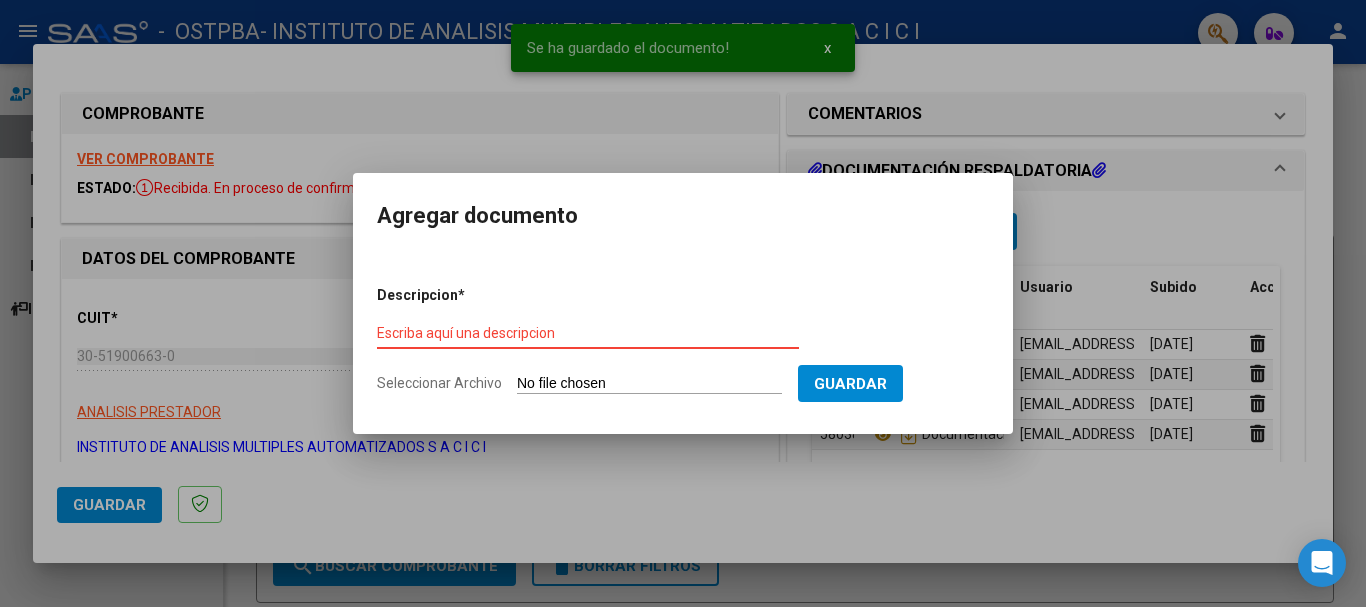 click on "Escriba aquí una descripcion" at bounding box center (588, 333) 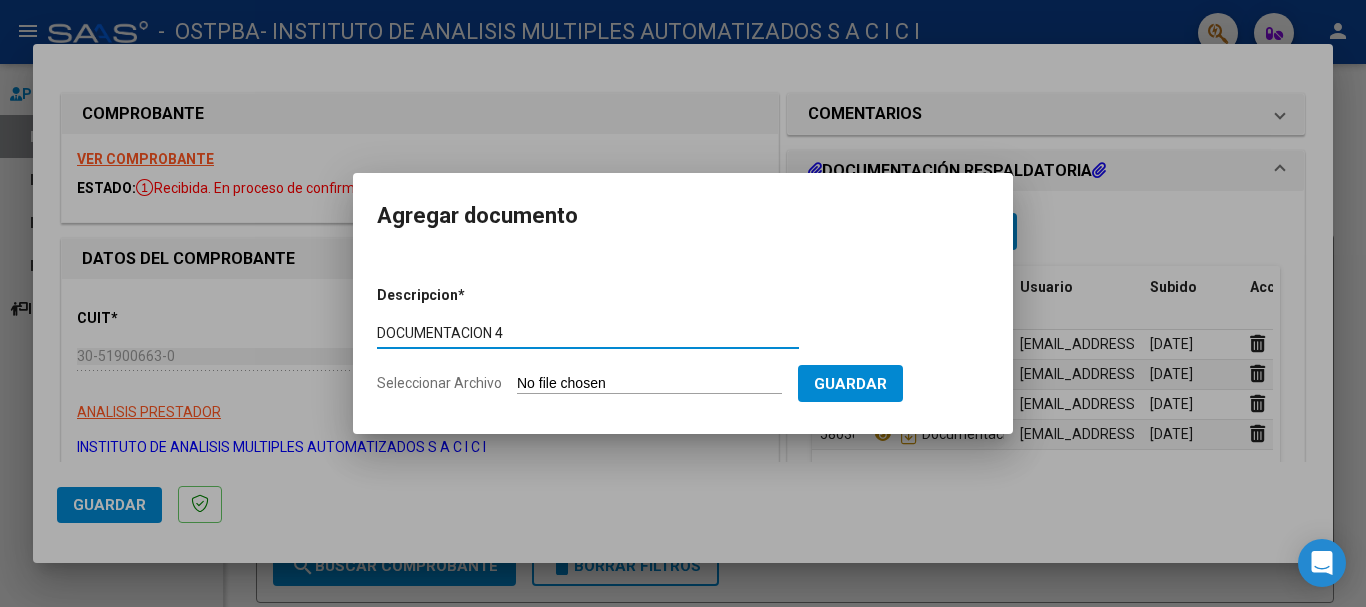 type on "DOCUMENTACION 4" 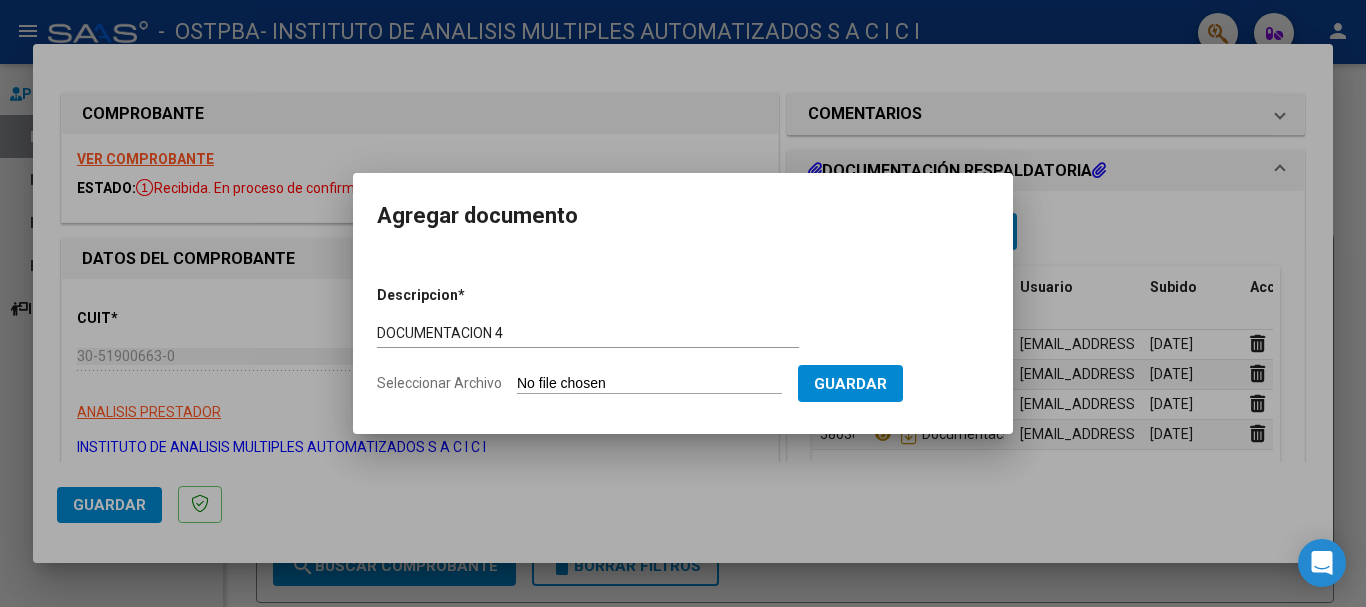 click on "Seleccionar Archivo" 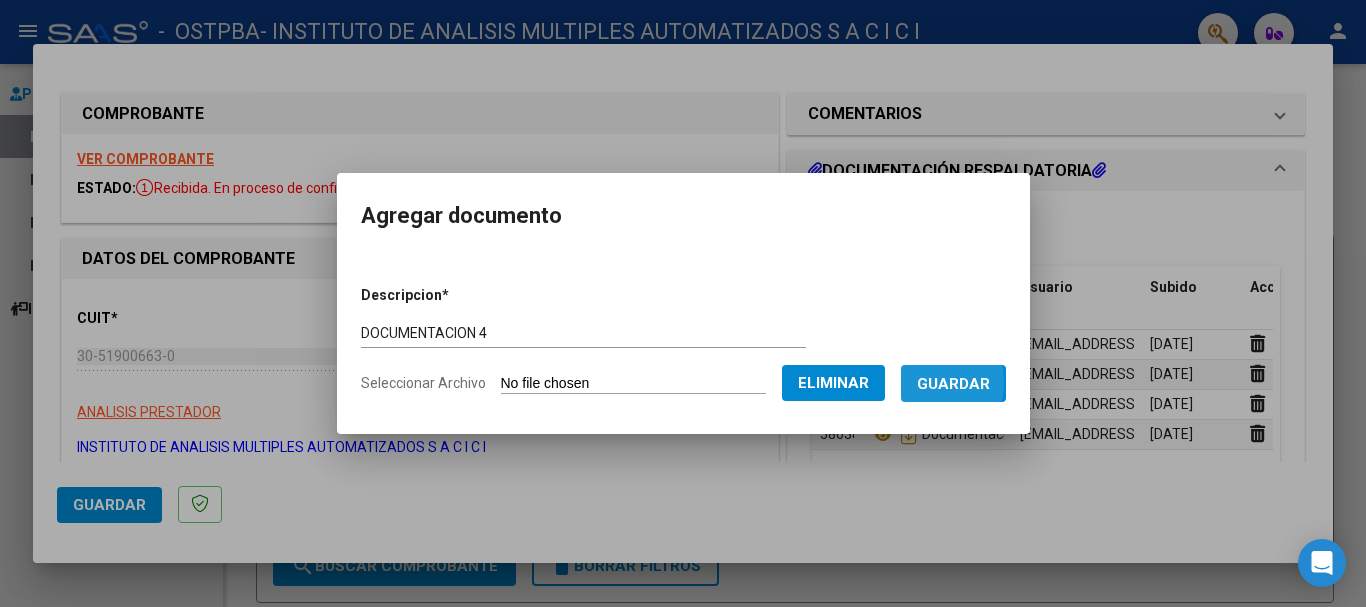 click on "Guardar" at bounding box center (953, 384) 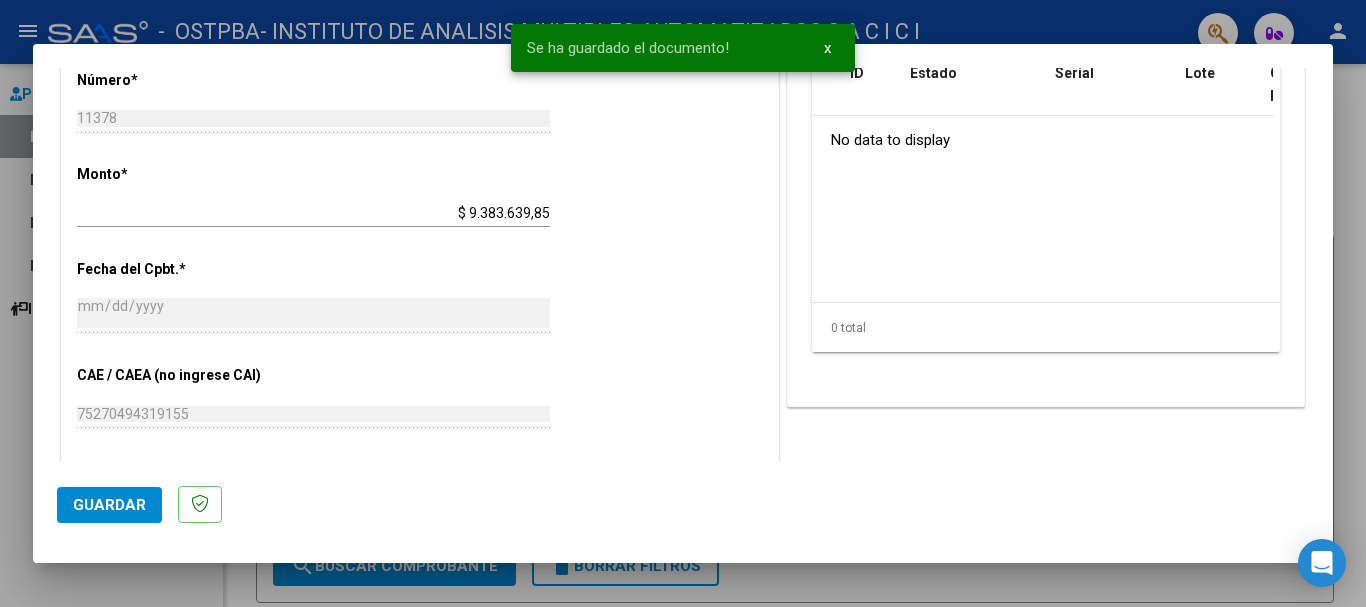 scroll, scrollTop: 1040, scrollLeft: 0, axis: vertical 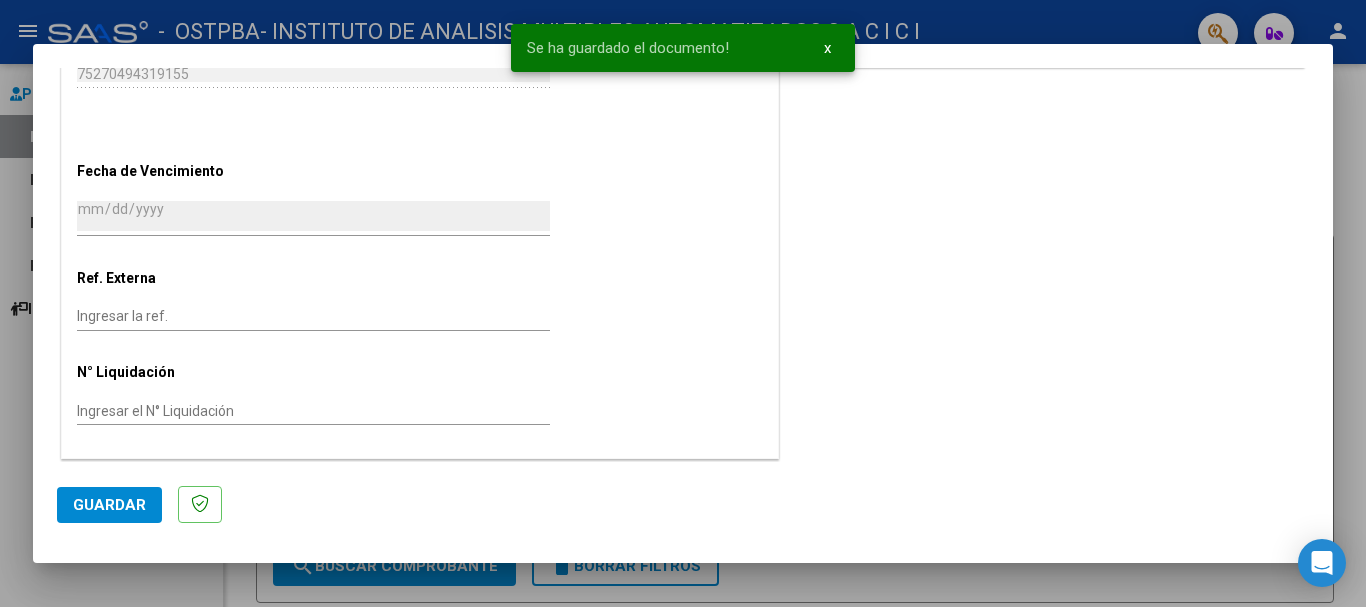 click on "Guardar" 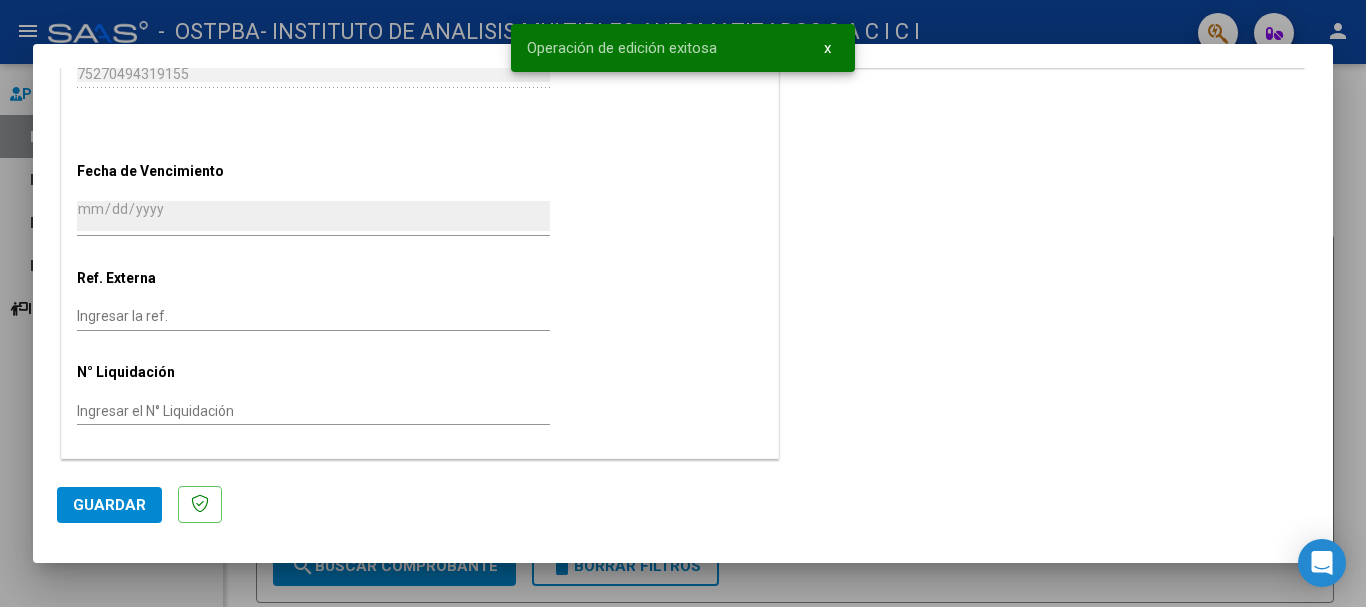 click on "x" at bounding box center (827, 48) 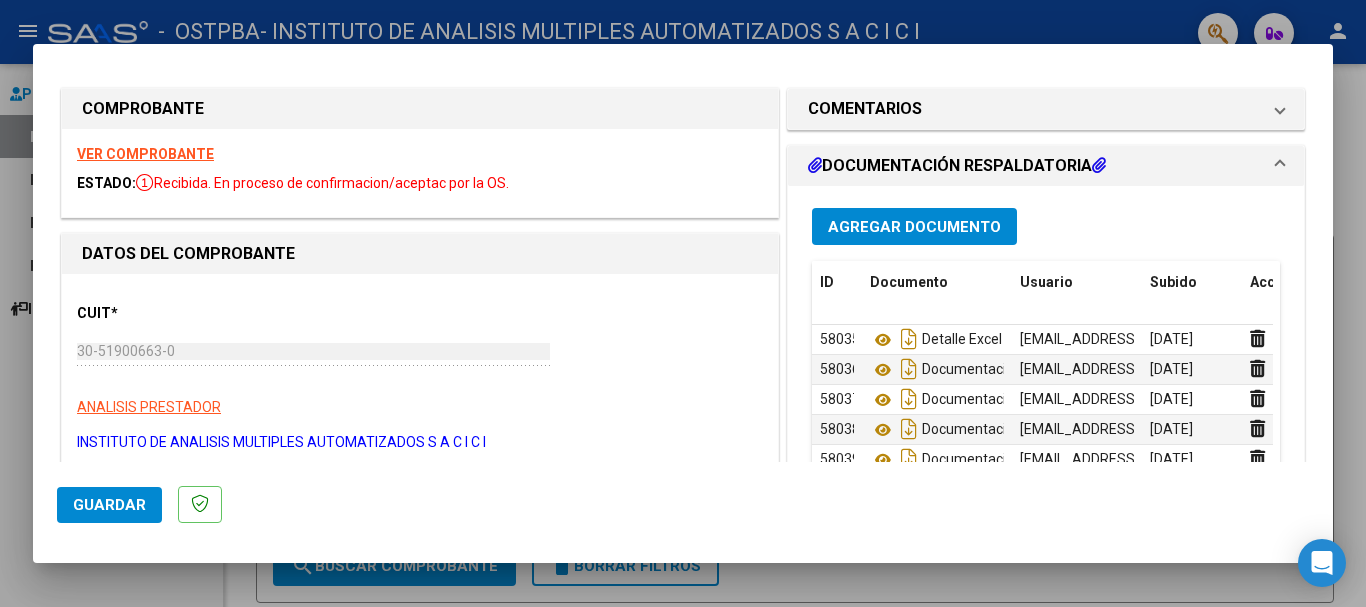 scroll, scrollTop: 0, scrollLeft: 0, axis: both 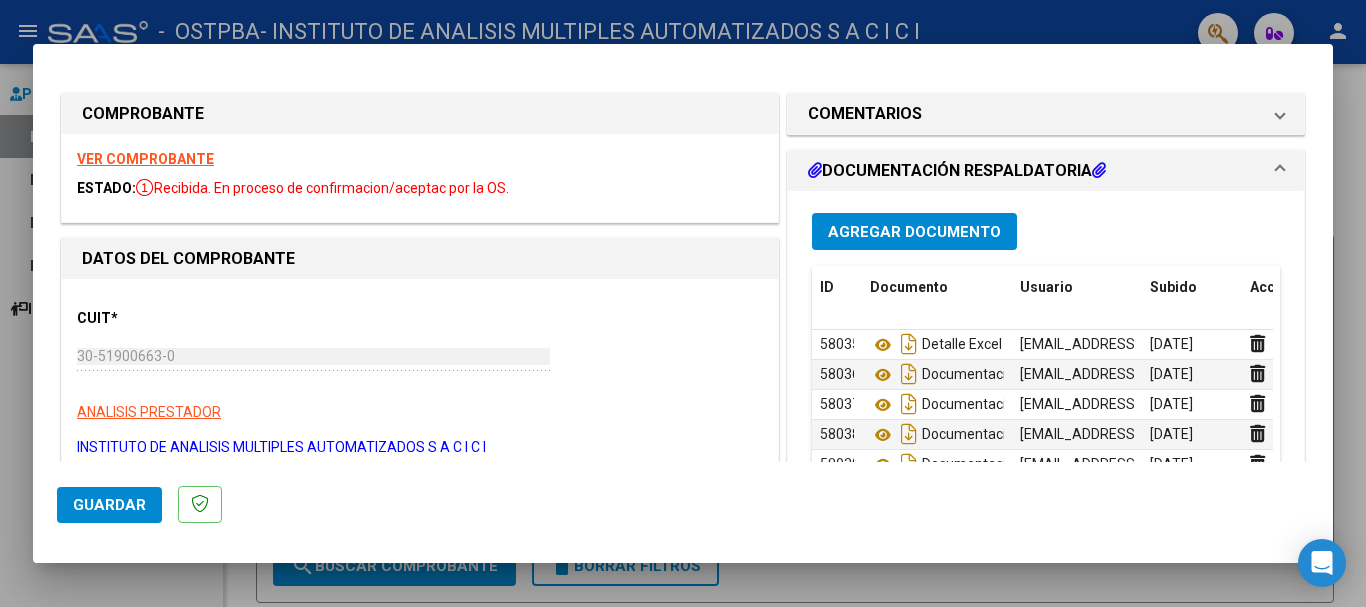 click at bounding box center [683, 303] 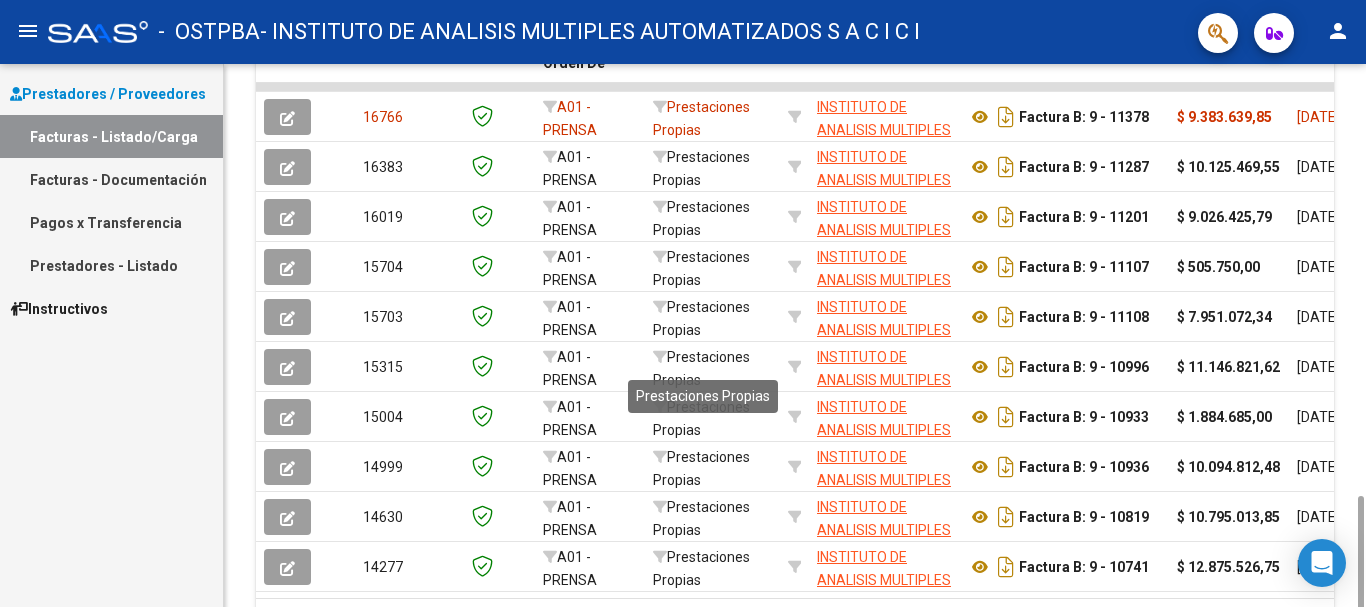 scroll, scrollTop: 722, scrollLeft: 0, axis: vertical 